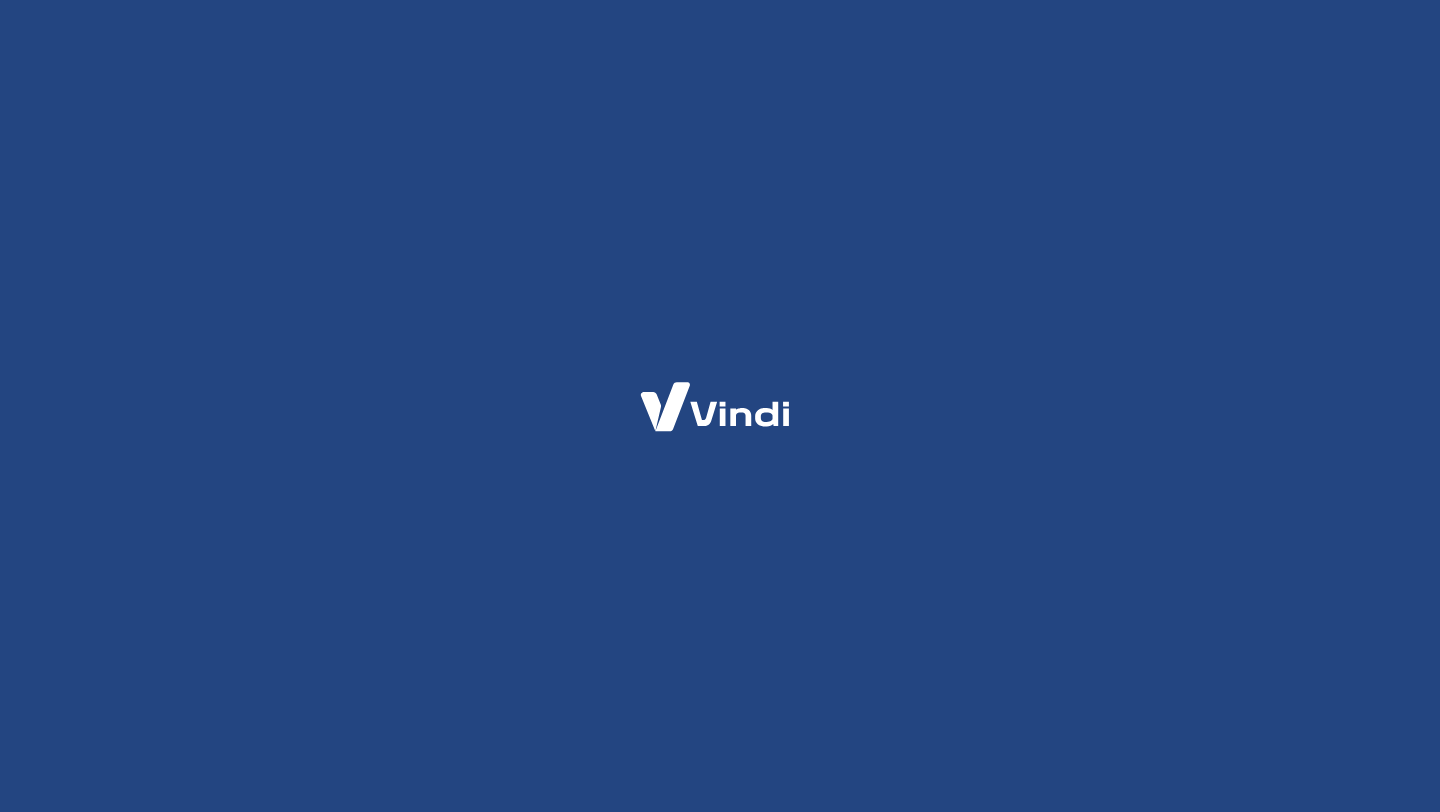 scroll, scrollTop: 0, scrollLeft: 0, axis: both 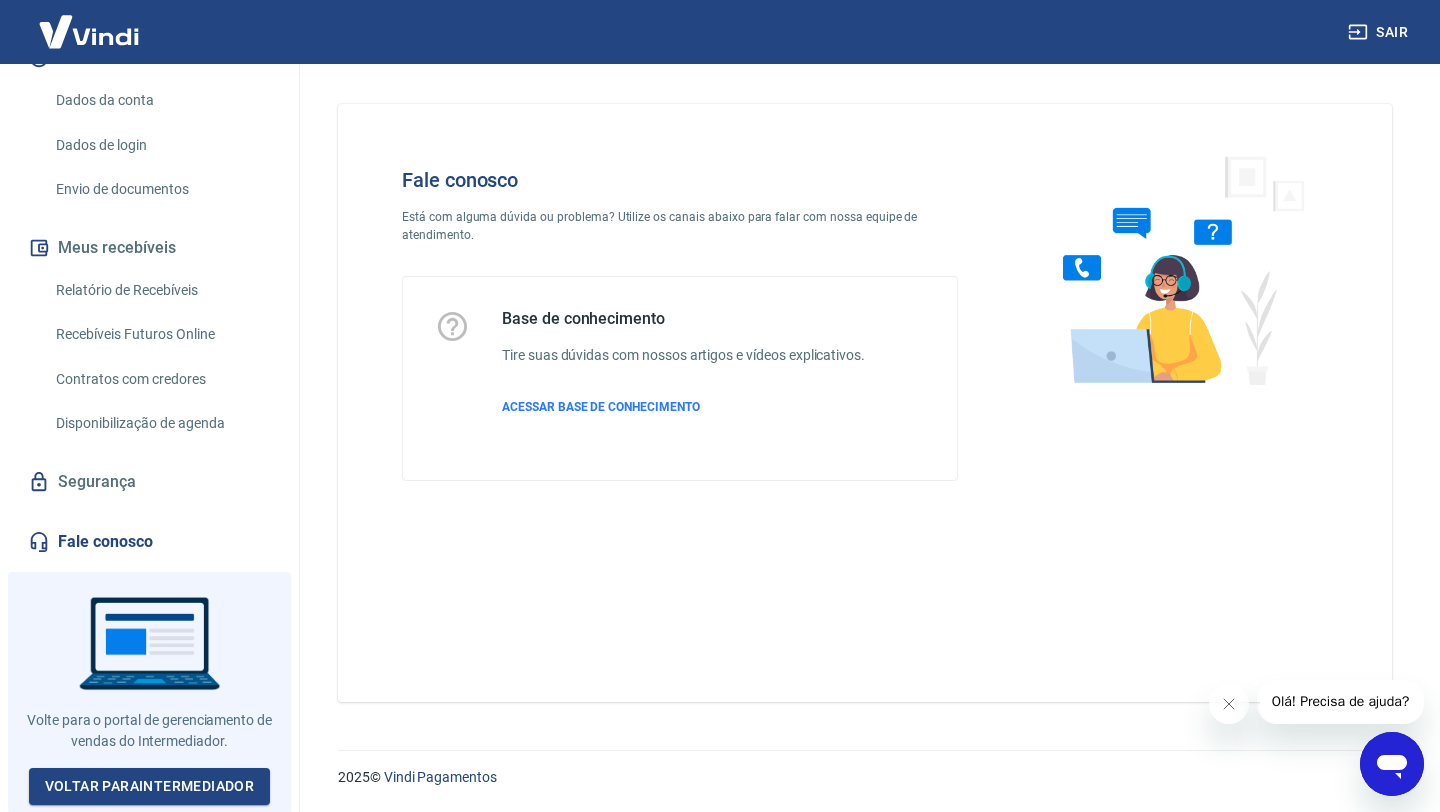 click at bounding box center (149, 692) 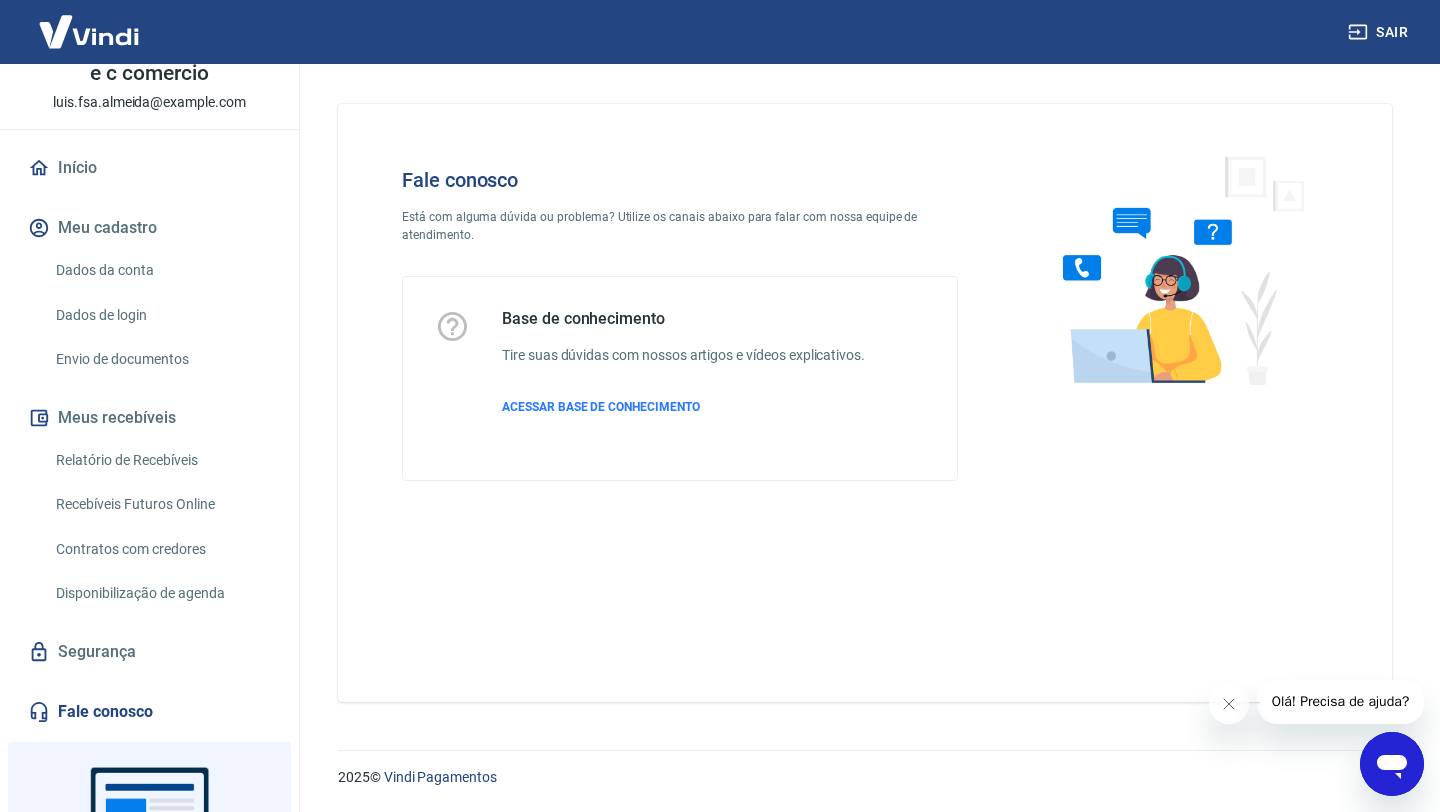scroll, scrollTop: 275, scrollLeft: 0, axis: vertical 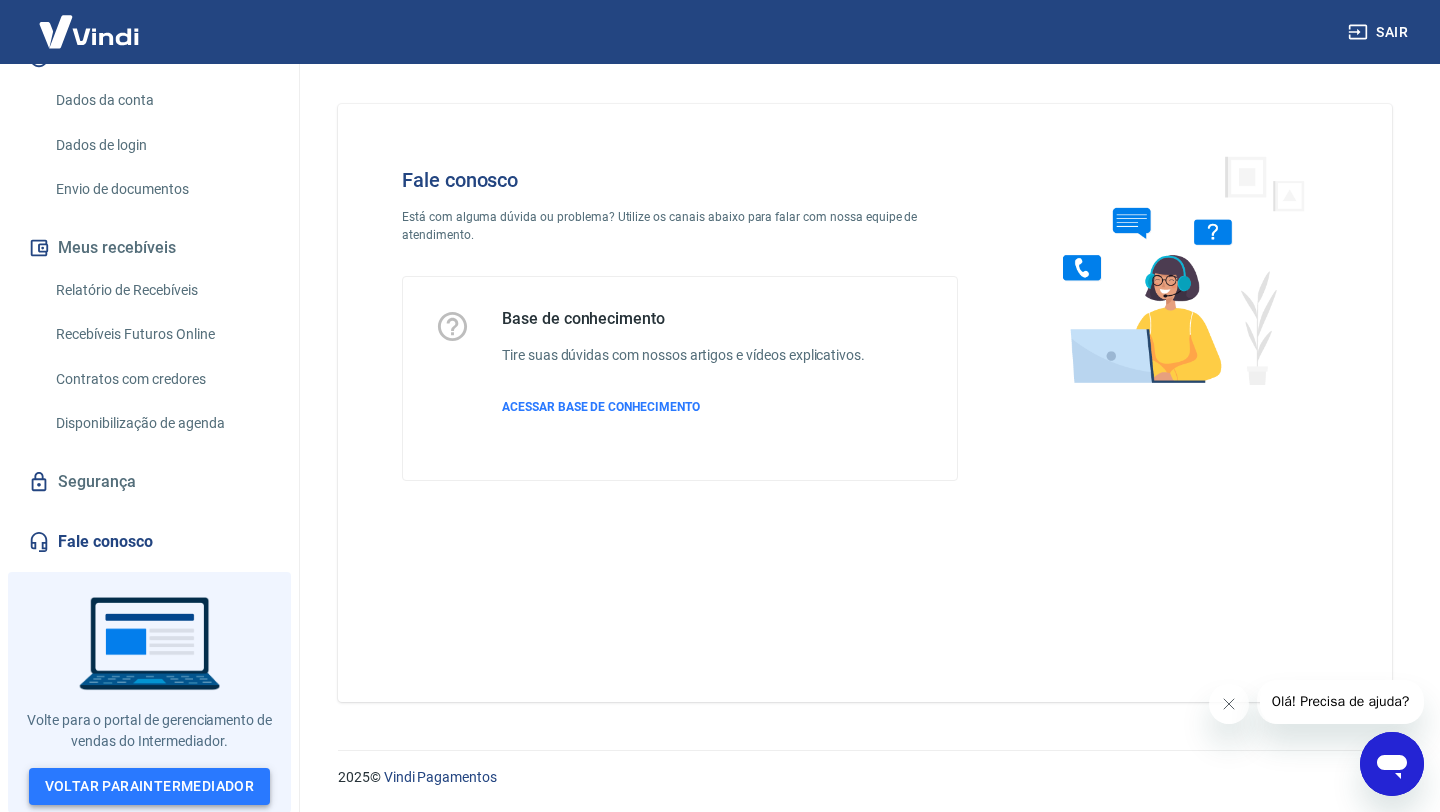 click on "Voltar para  Intermediador" at bounding box center [150, 786] 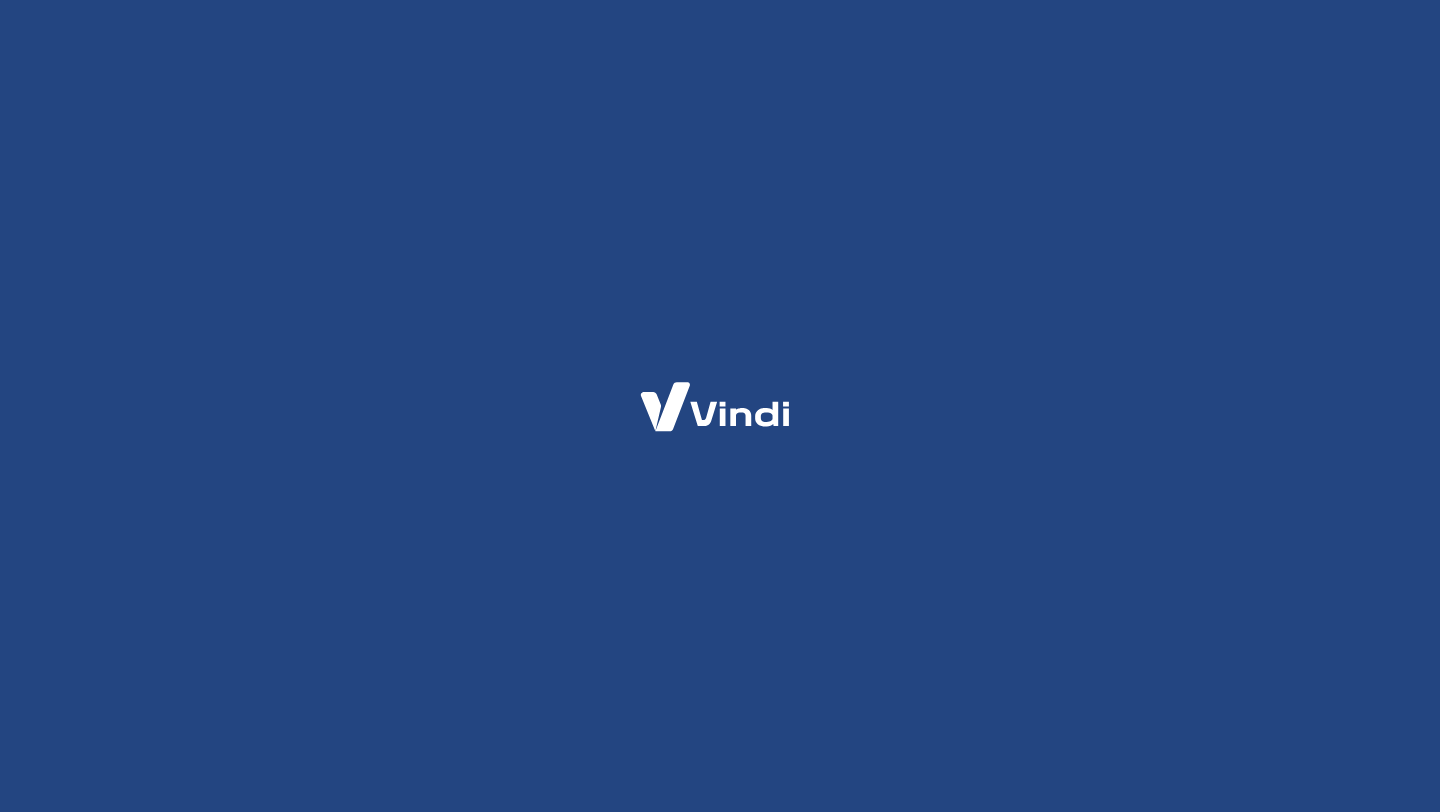 scroll, scrollTop: 0, scrollLeft: 0, axis: both 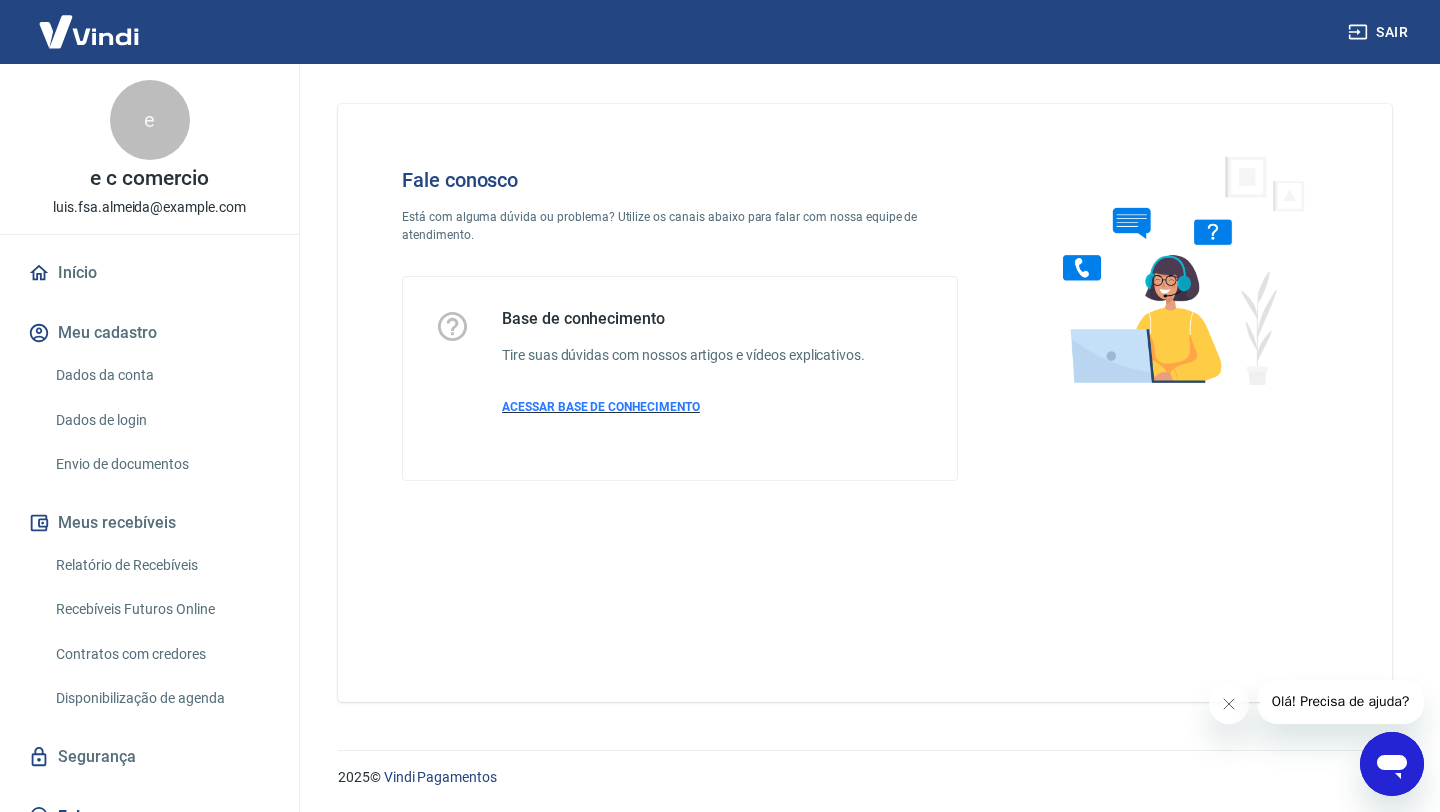 click on "ACESSAR BASE DE CONHECIMENTO" at bounding box center (601, 407) 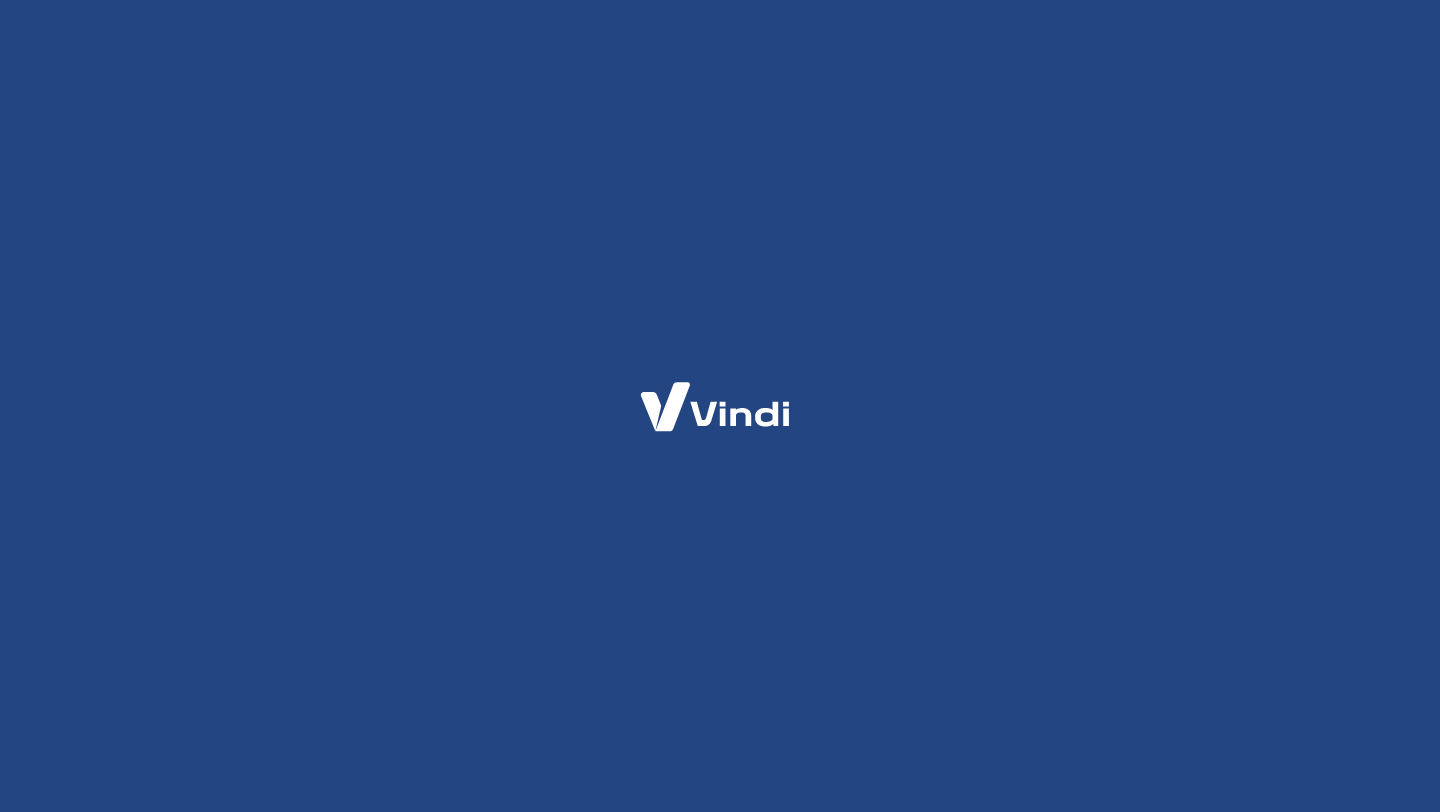 scroll, scrollTop: 0, scrollLeft: 0, axis: both 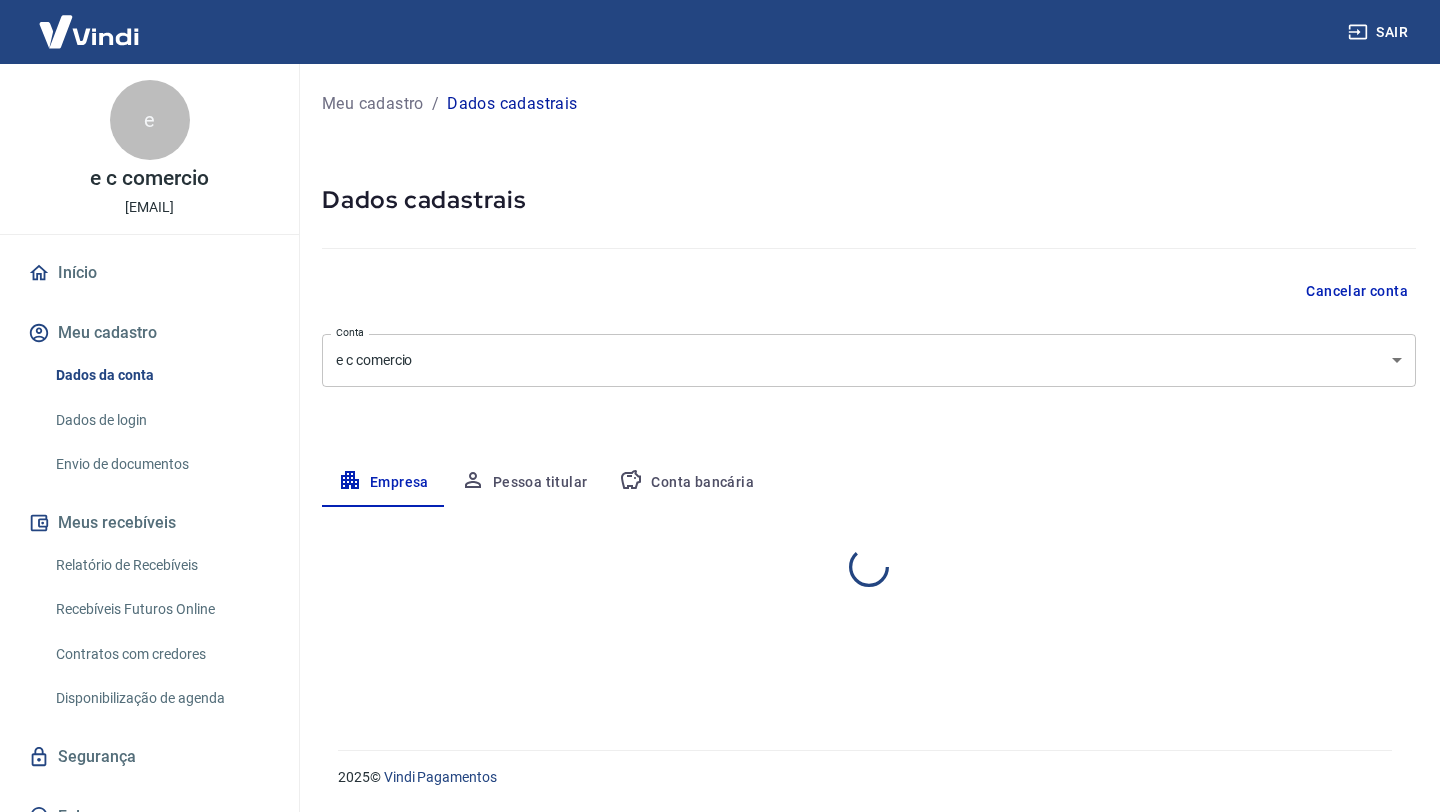 select on "BA" 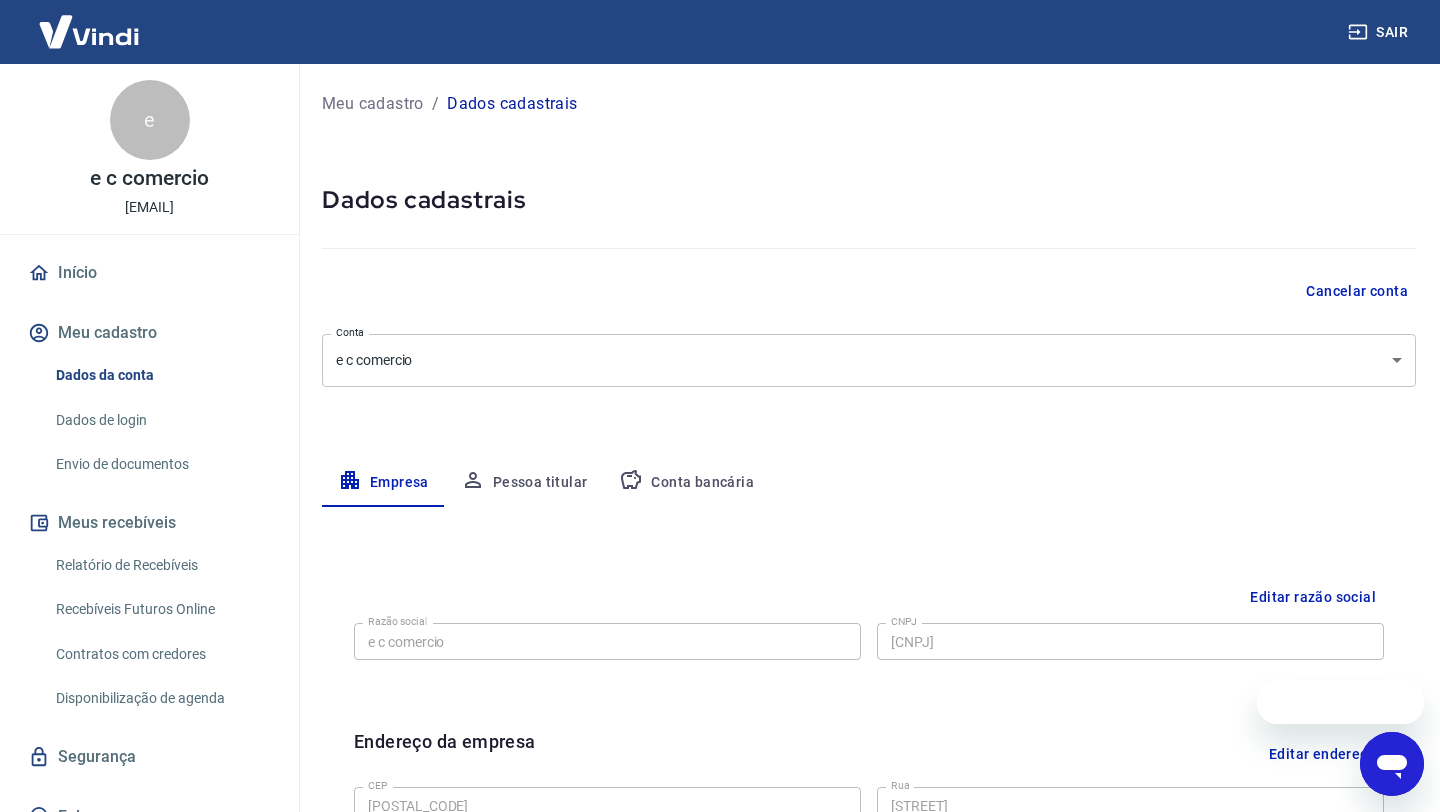 scroll, scrollTop: 0, scrollLeft: 0, axis: both 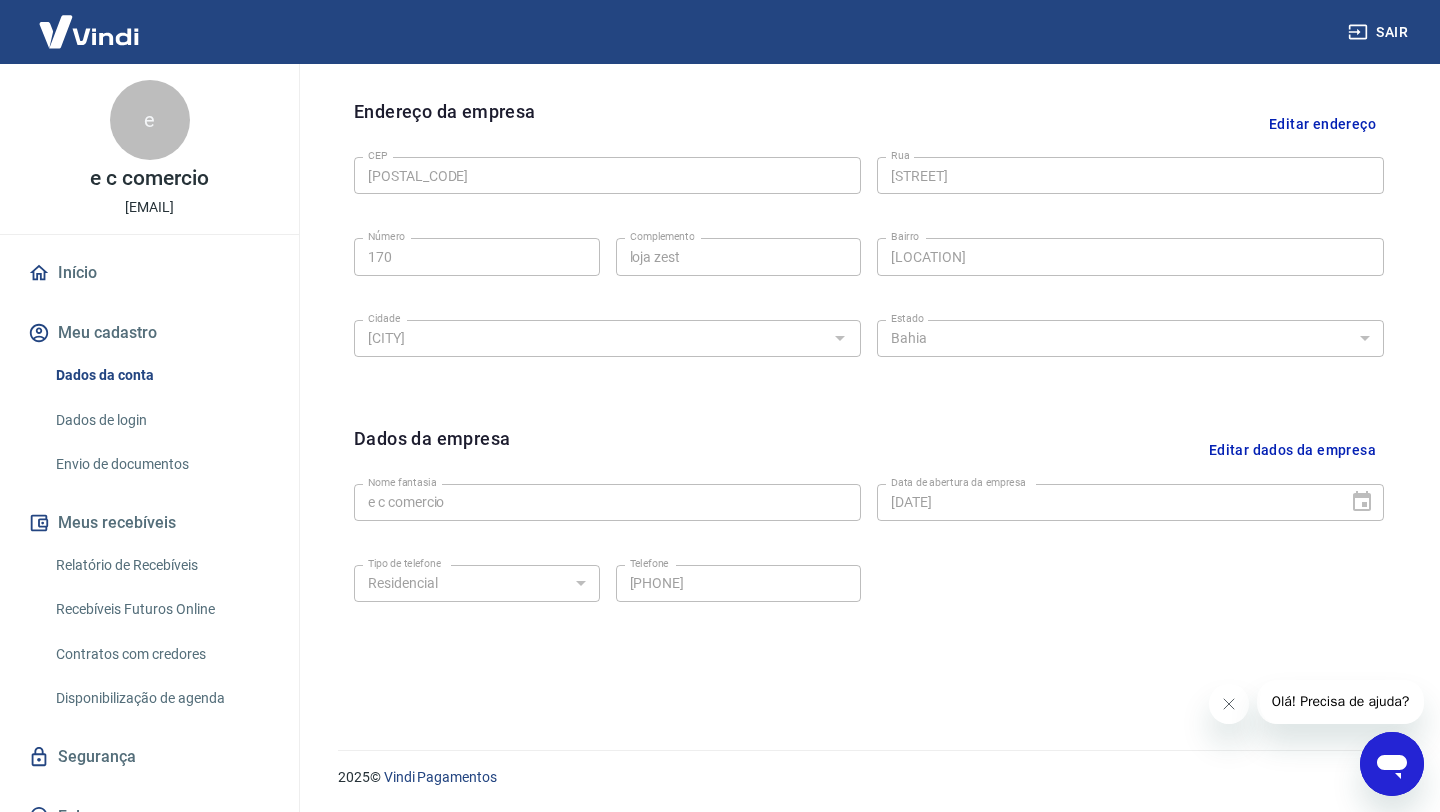 click on "Dados de login" at bounding box center (161, 420) 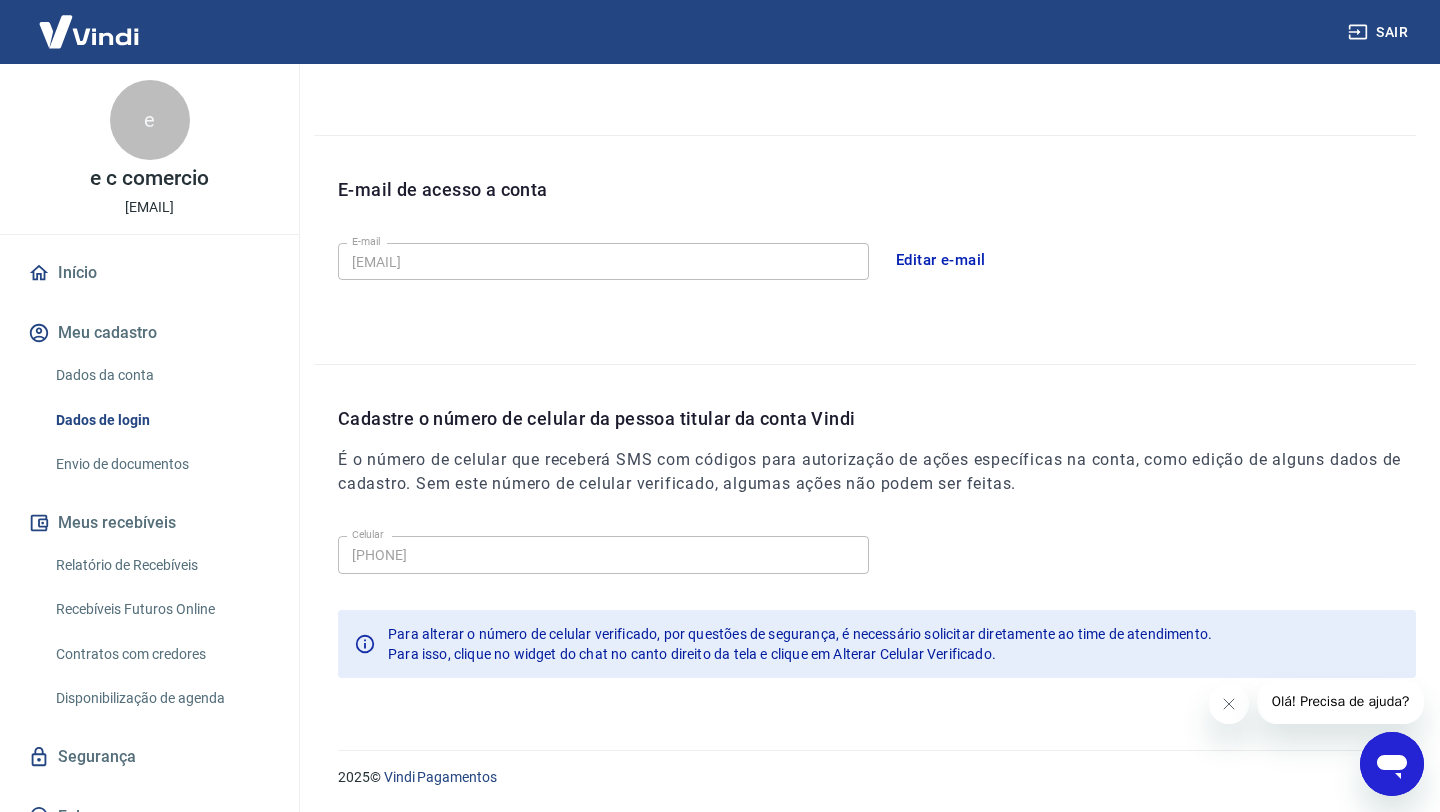 scroll, scrollTop: 468, scrollLeft: 0, axis: vertical 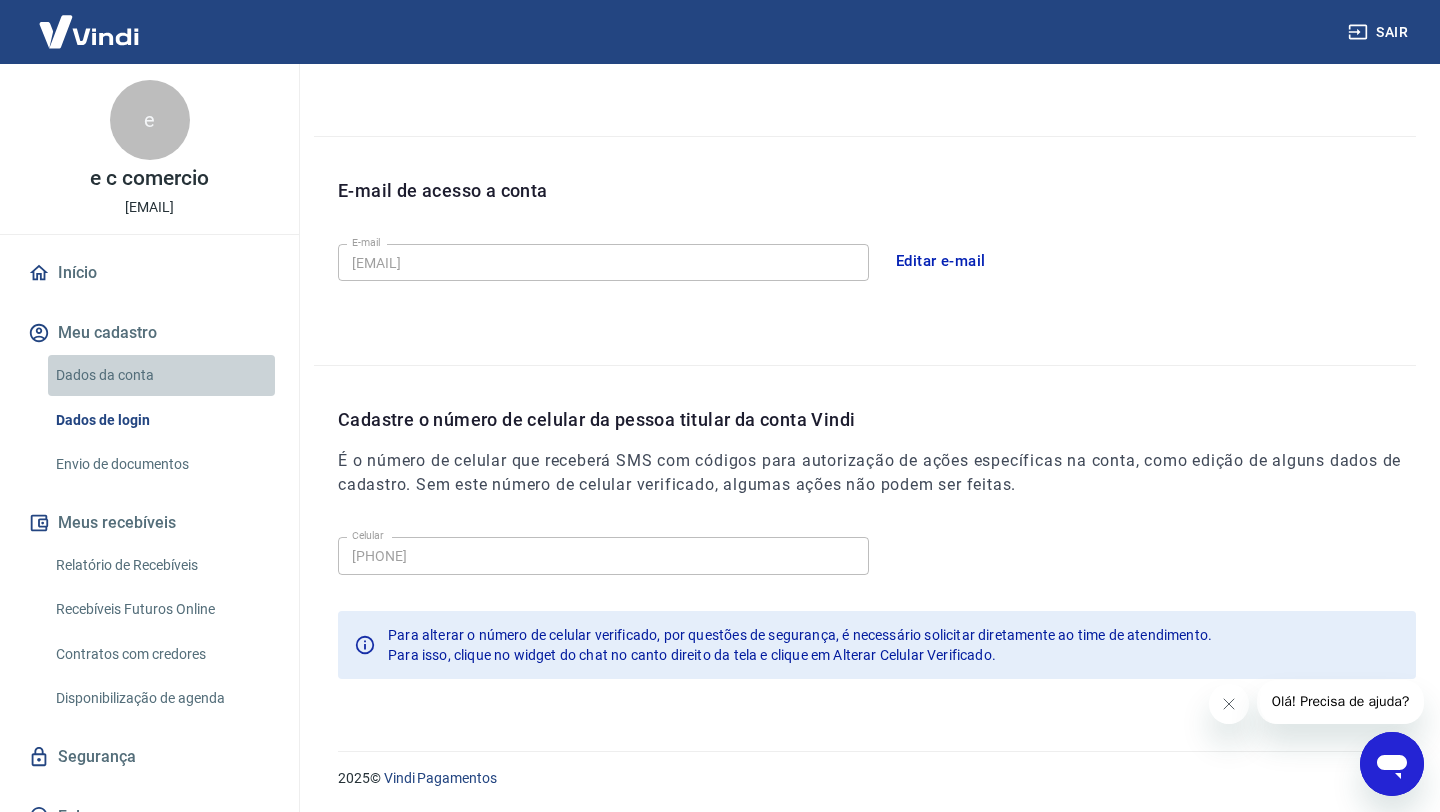 click on "Dados da conta" at bounding box center [161, 375] 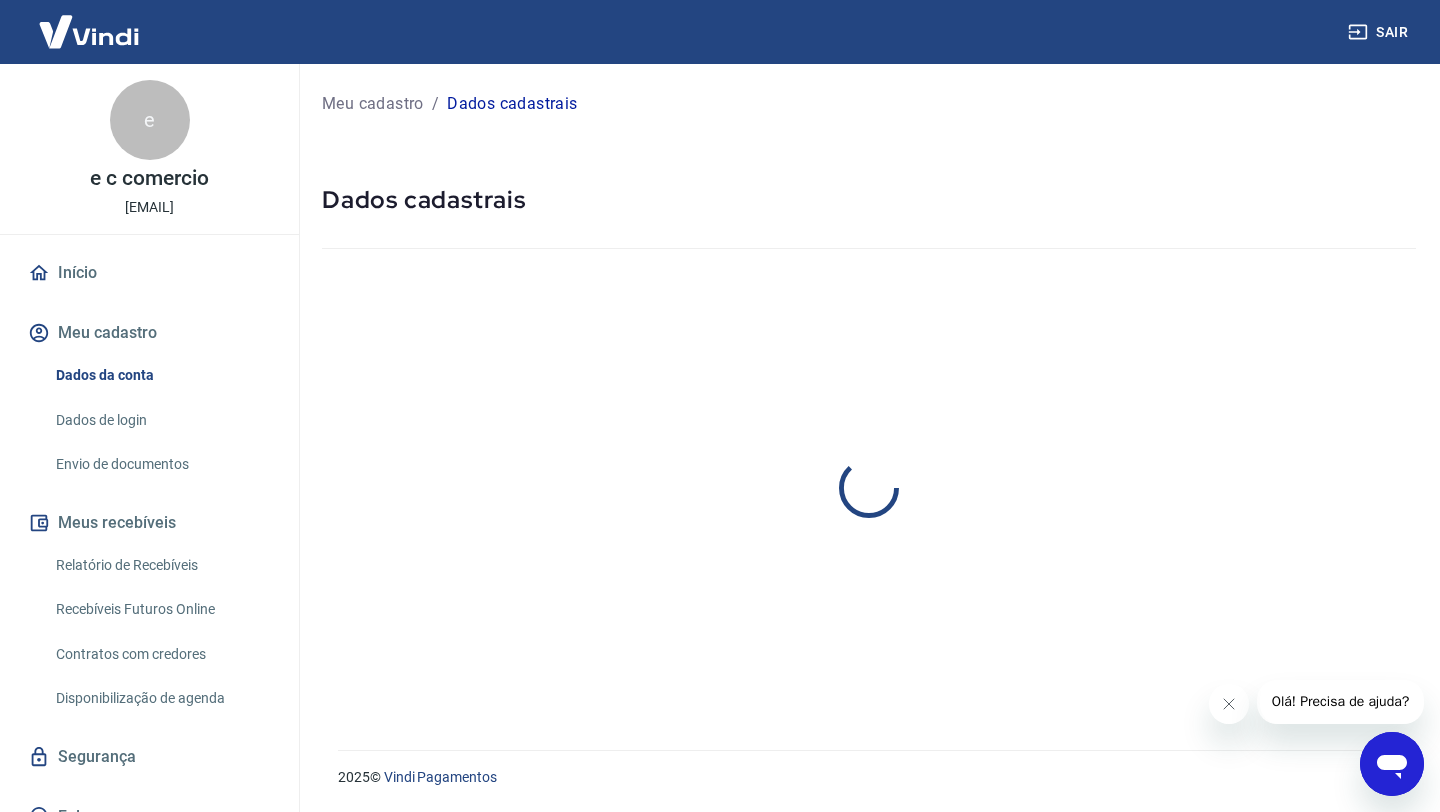 select on "BA" 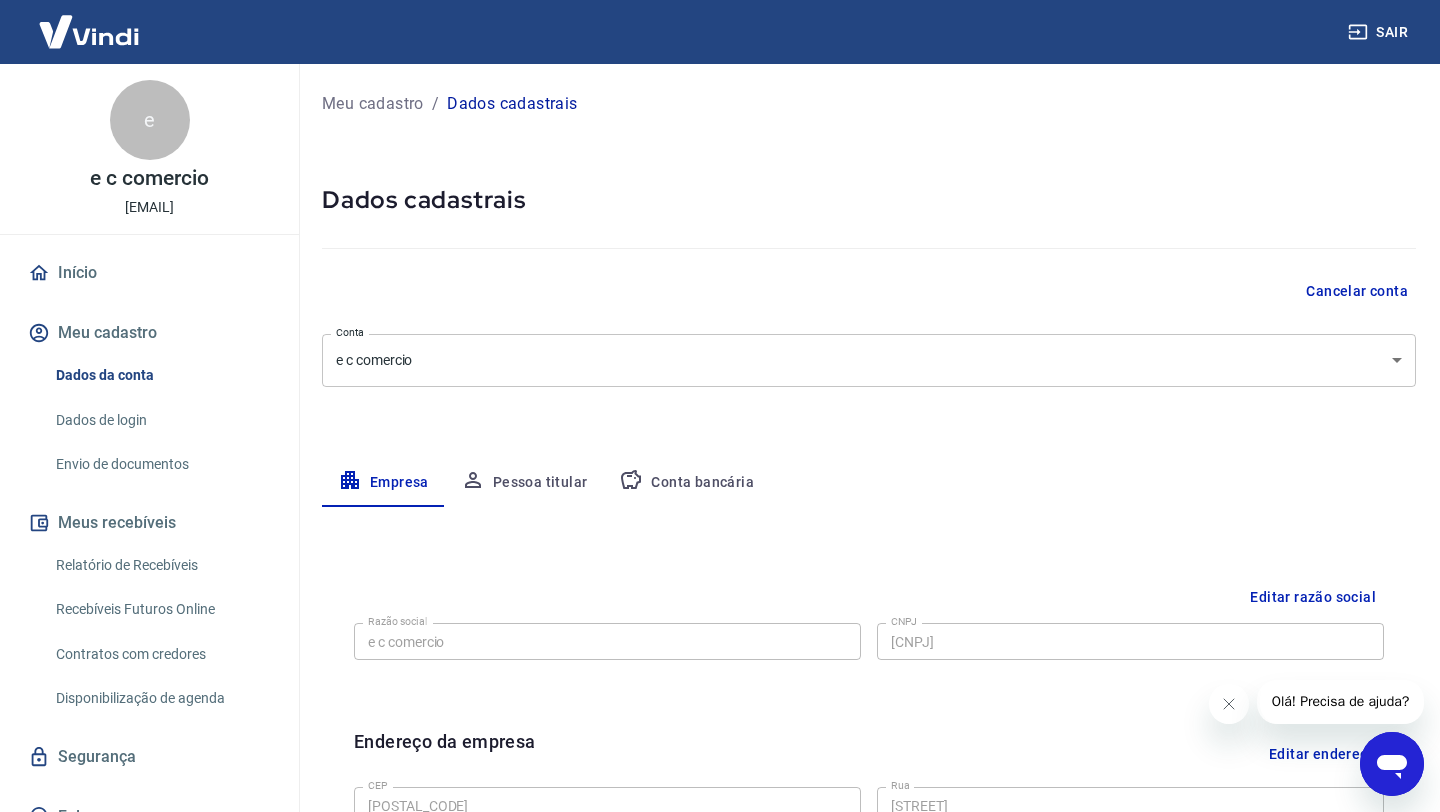 scroll, scrollTop: 1, scrollLeft: 0, axis: vertical 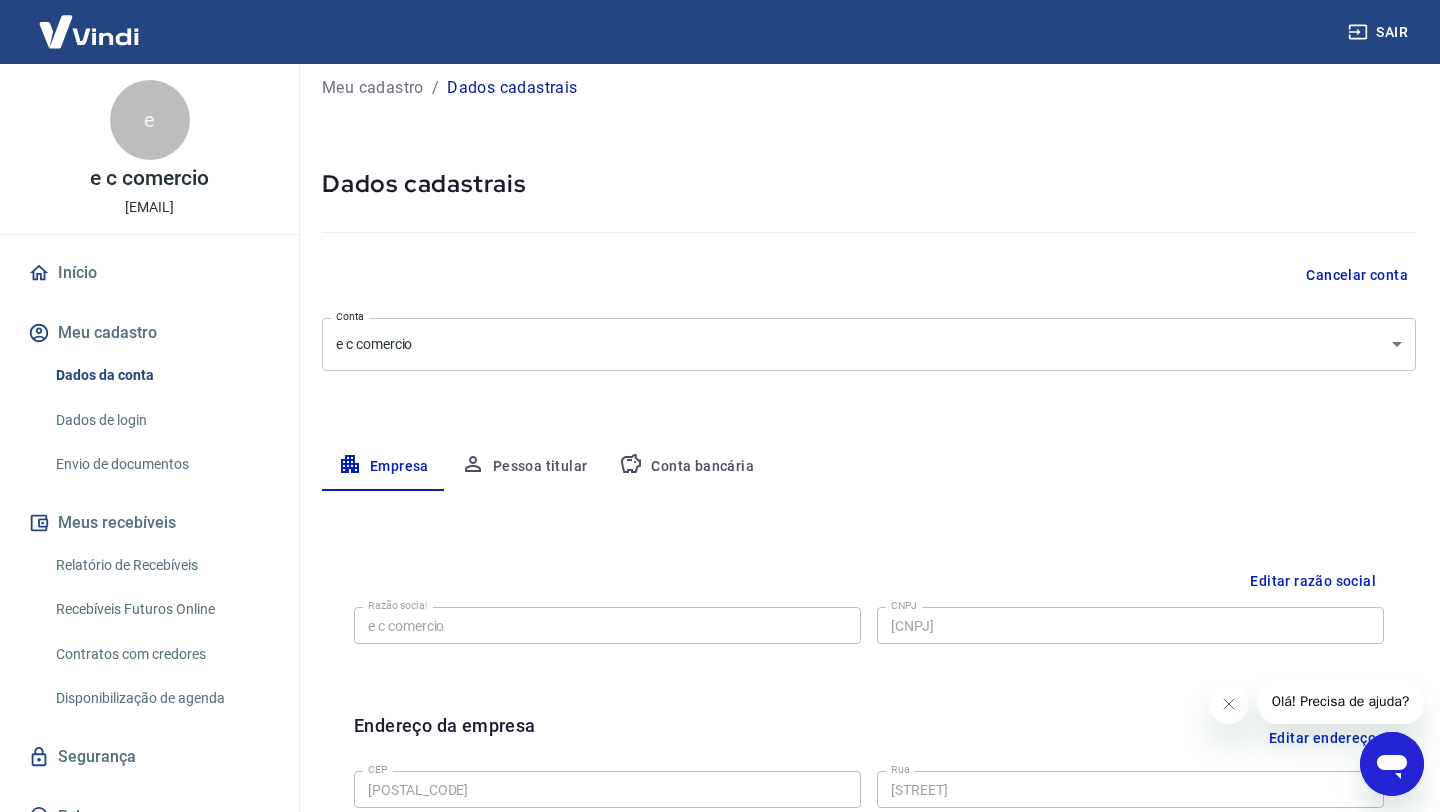 click on "Pessoa titular" at bounding box center (524, 467) 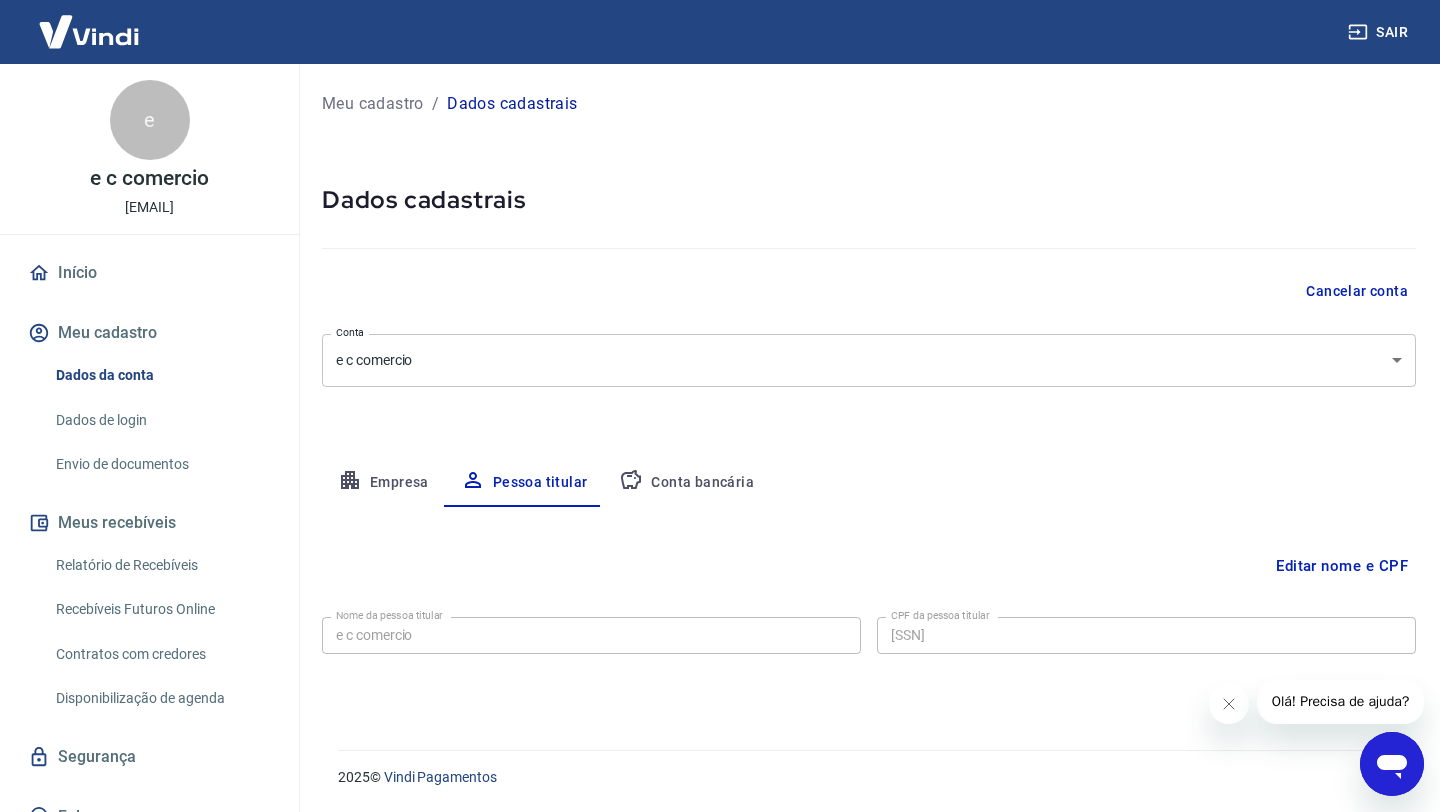 click on "Editar nome e CPF" at bounding box center [1342, 566] 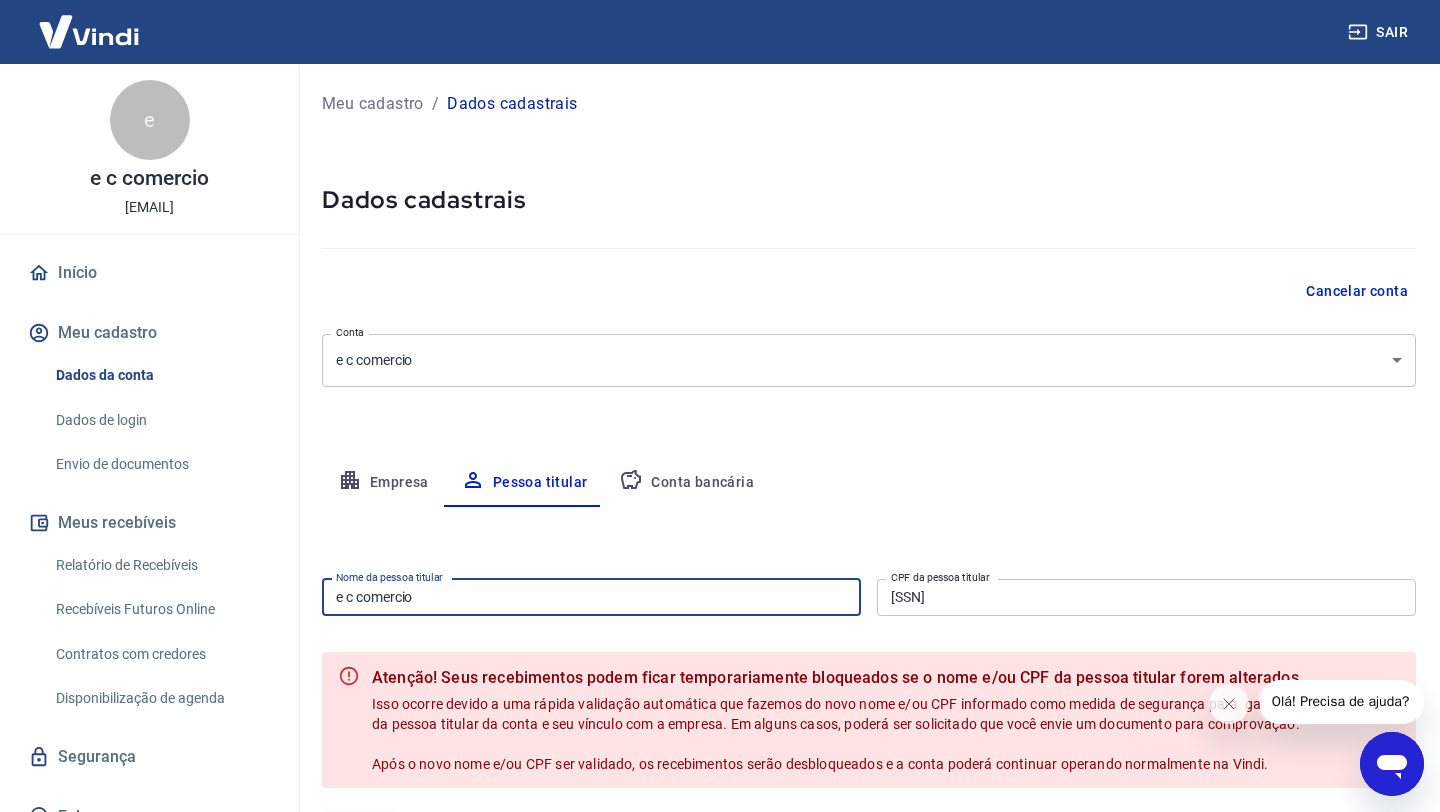click on "e c comercio" at bounding box center [591, 597] 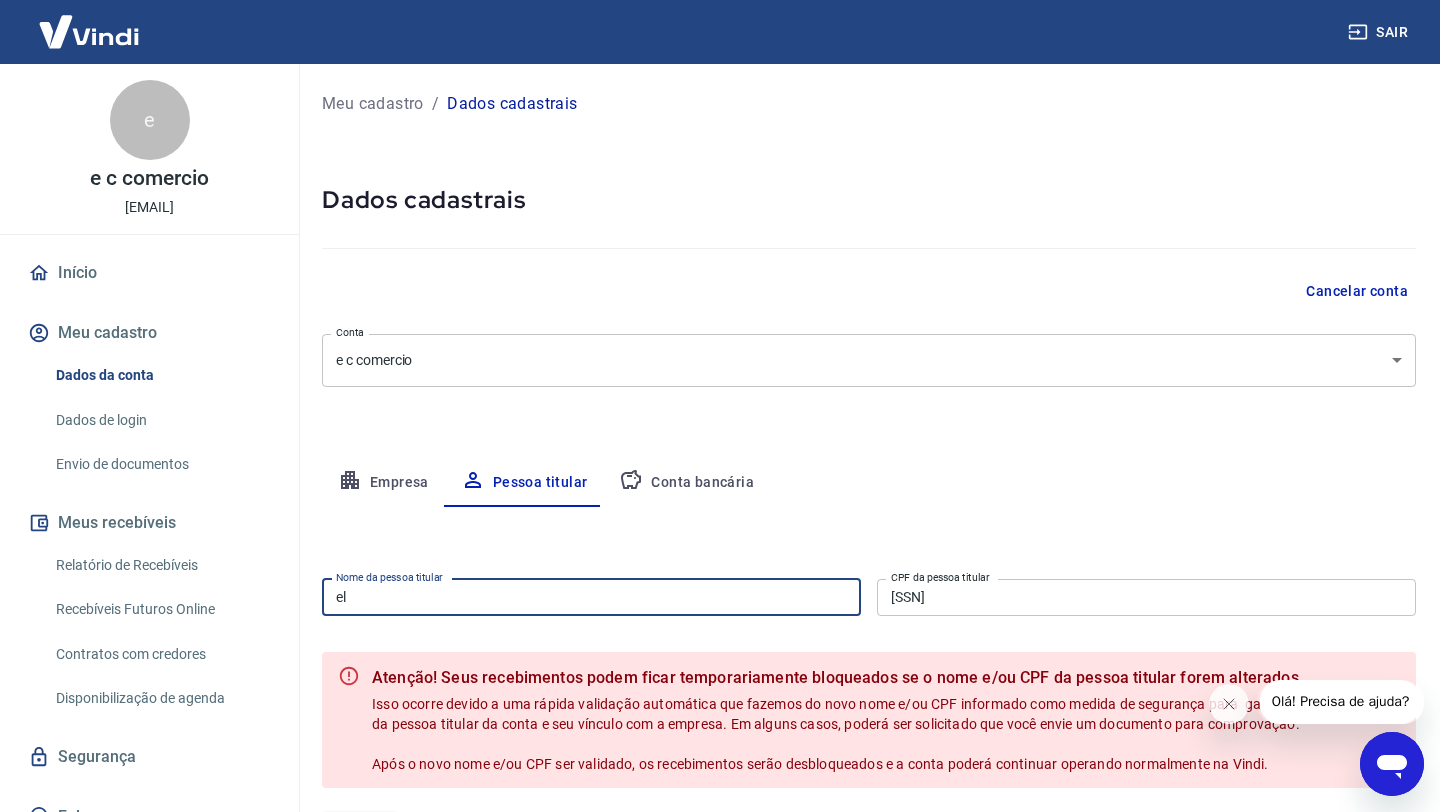 type on "e" 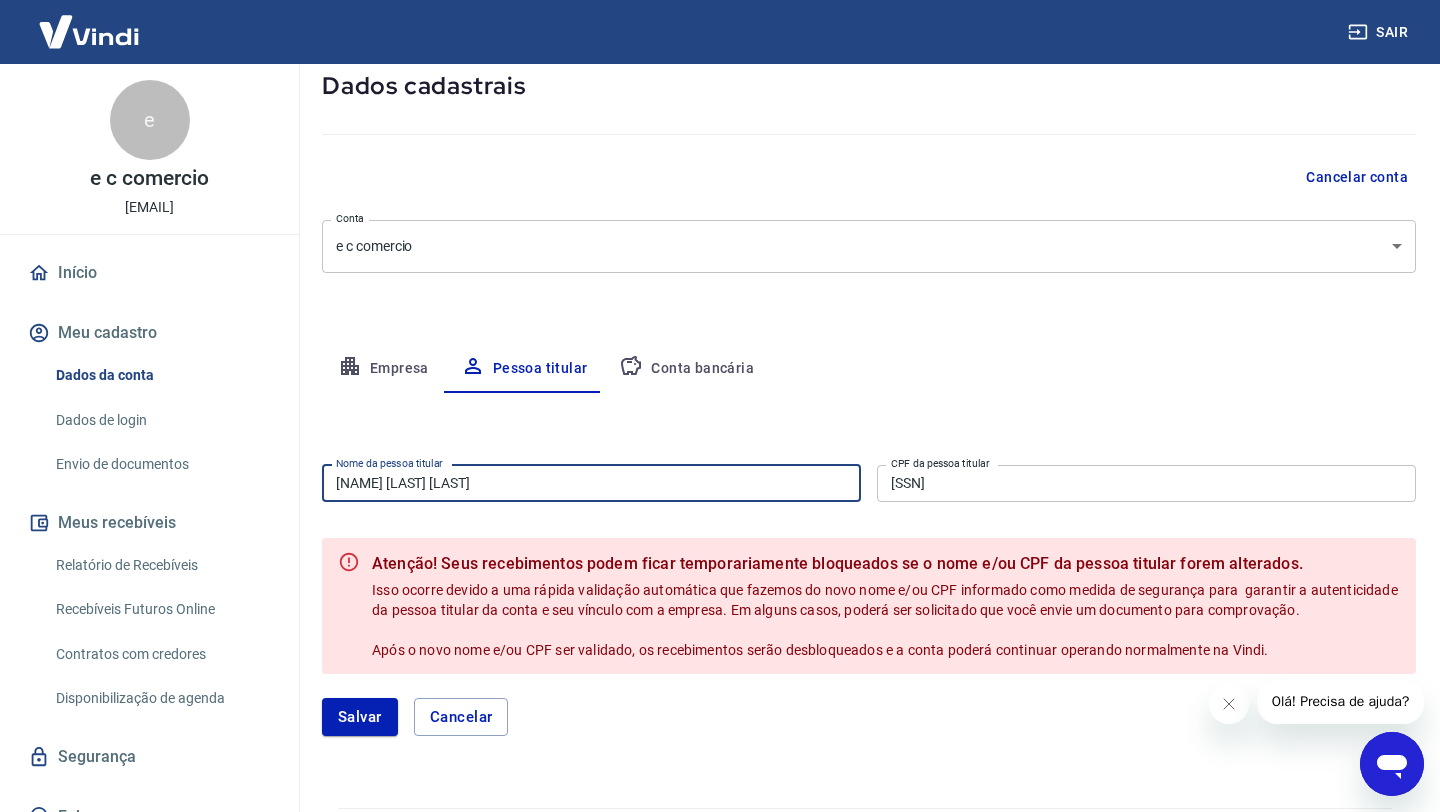 scroll, scrollTop: 172, scrollLeft: 0, axis: vertical 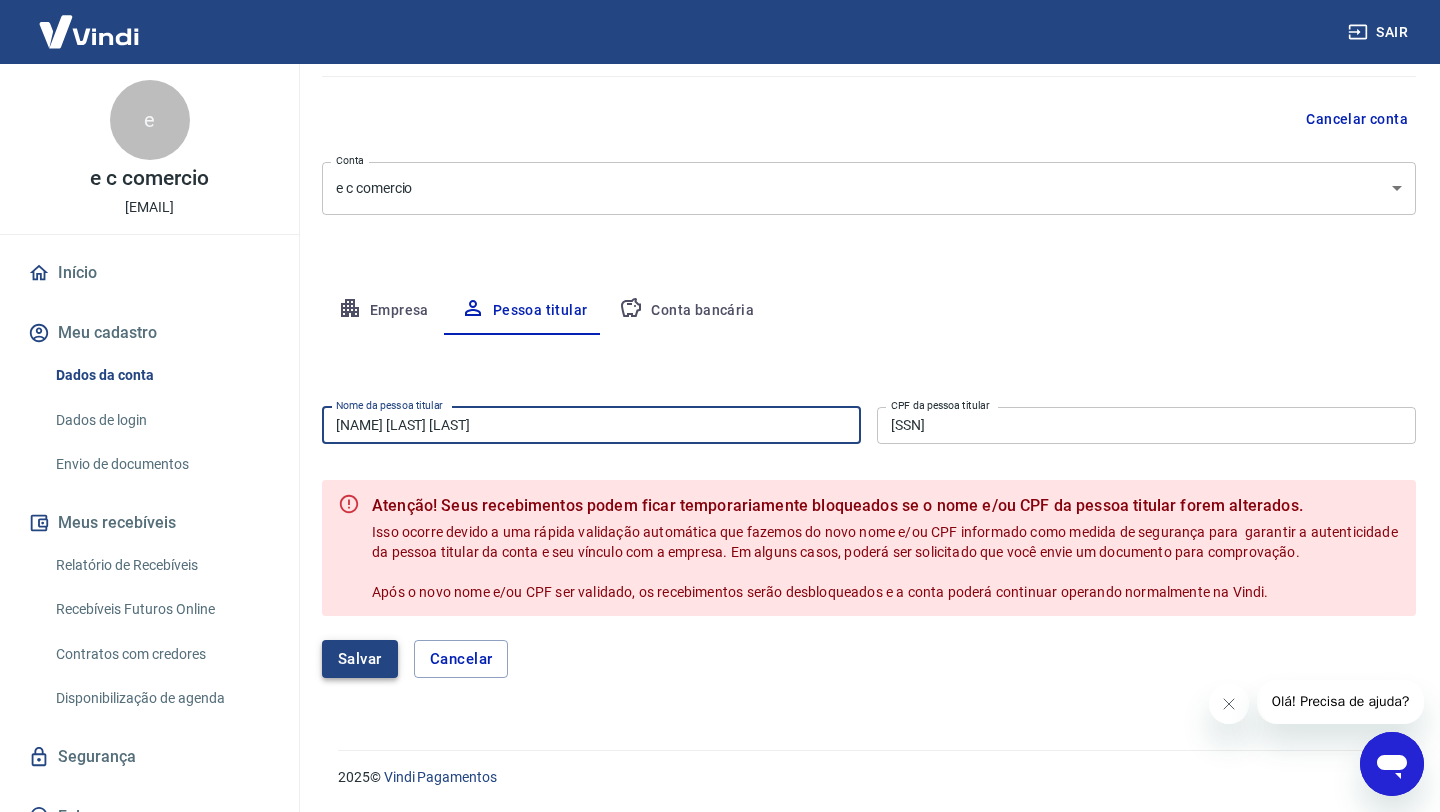 type on "[FIRST] de [LAST] [LAST]" 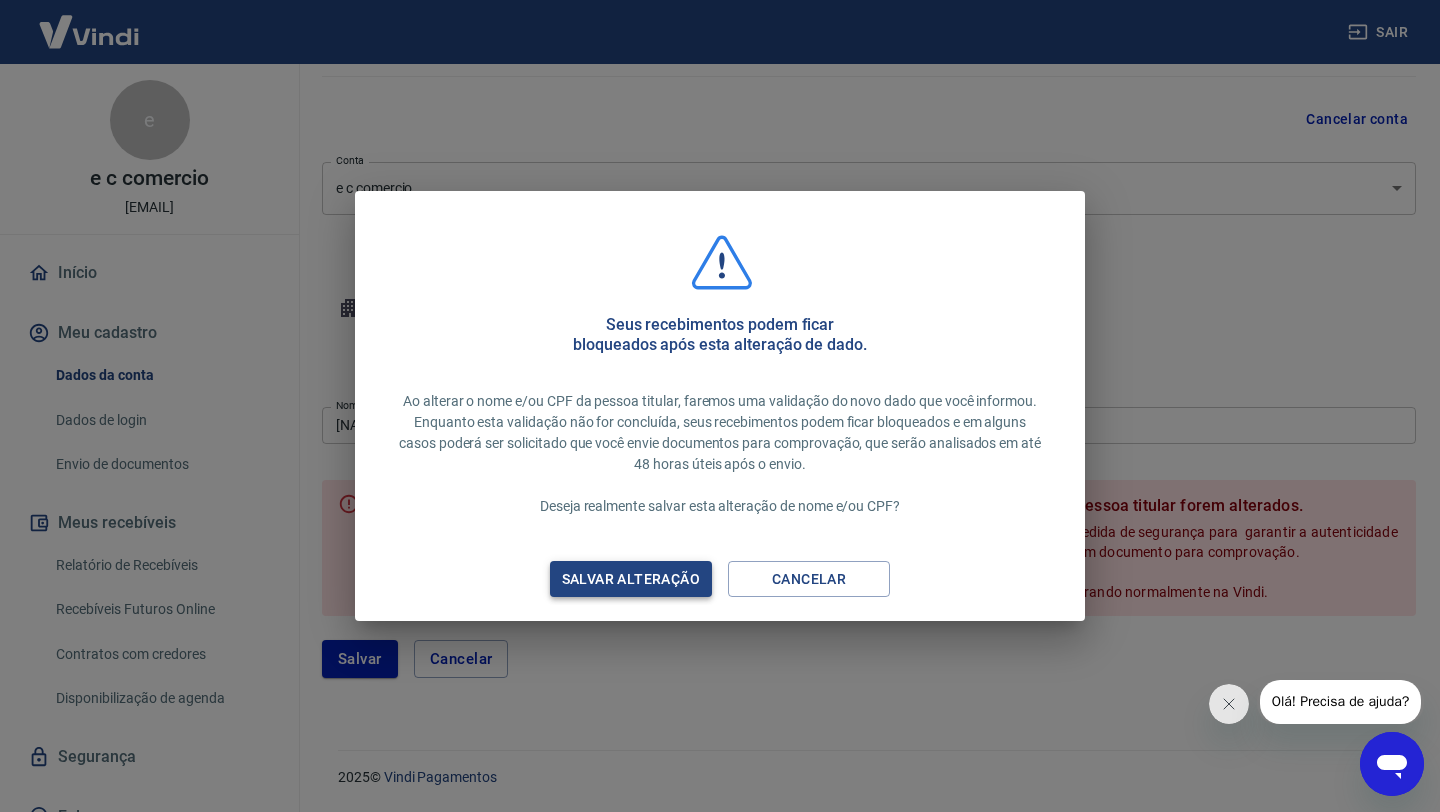 click on "Salvar alteração" at bounding box center (631, 579) 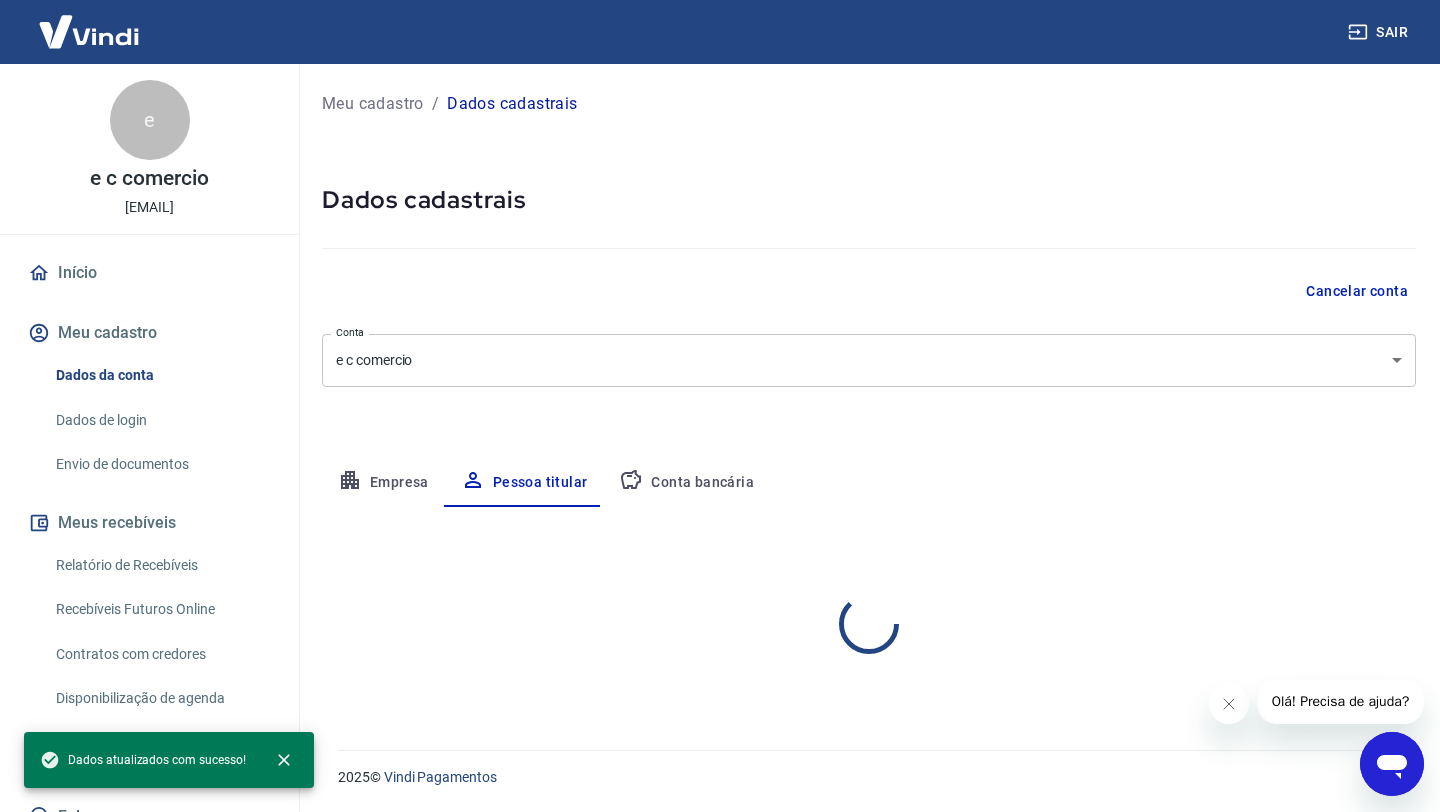 scroll, scrollTop: 0, scrollLeft: 0, axis: both 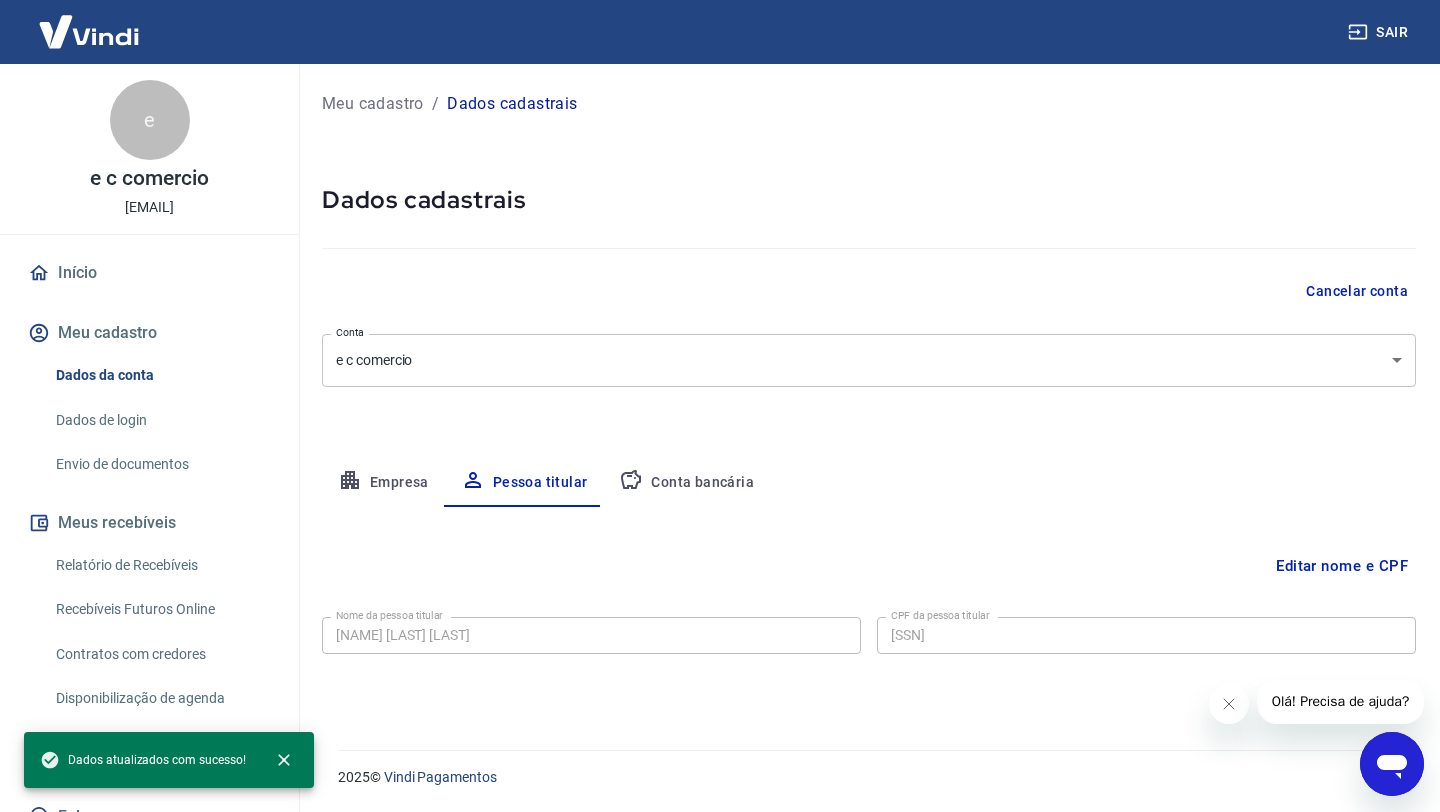 click on "Empresa" at bounding box center [383, 483] 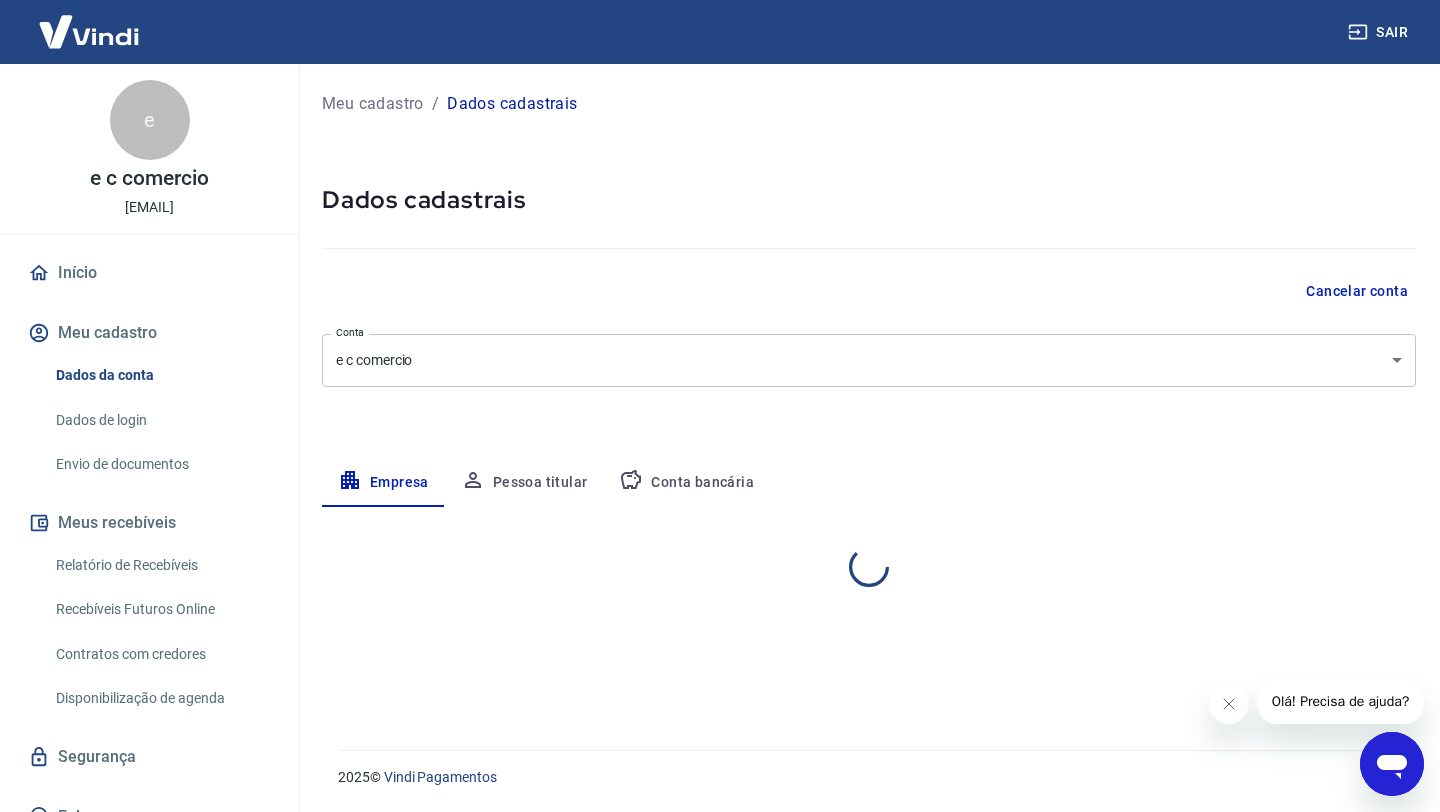 select on "BA" 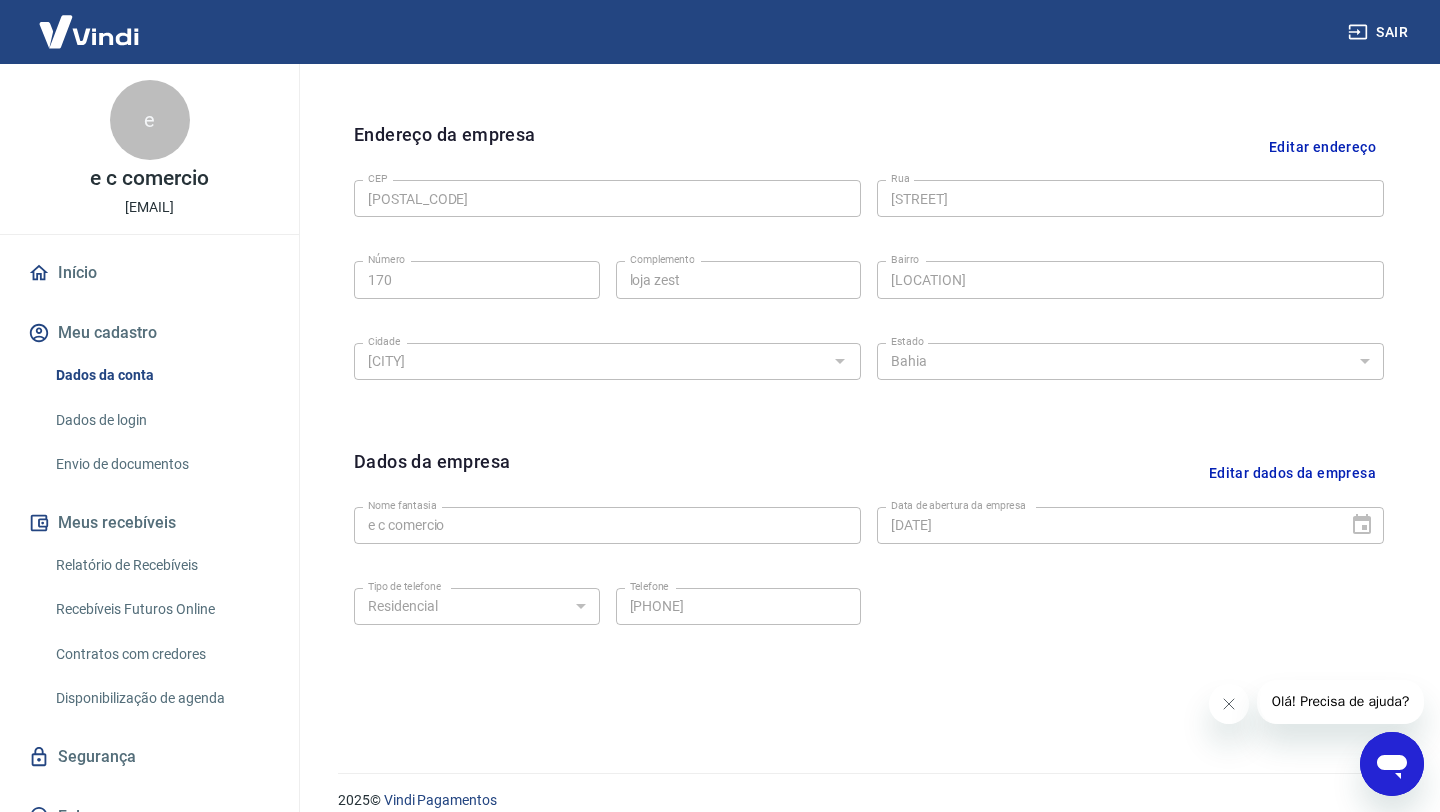 scroll, scrollTop: 630, scrollLeft: 0, axis: vertical 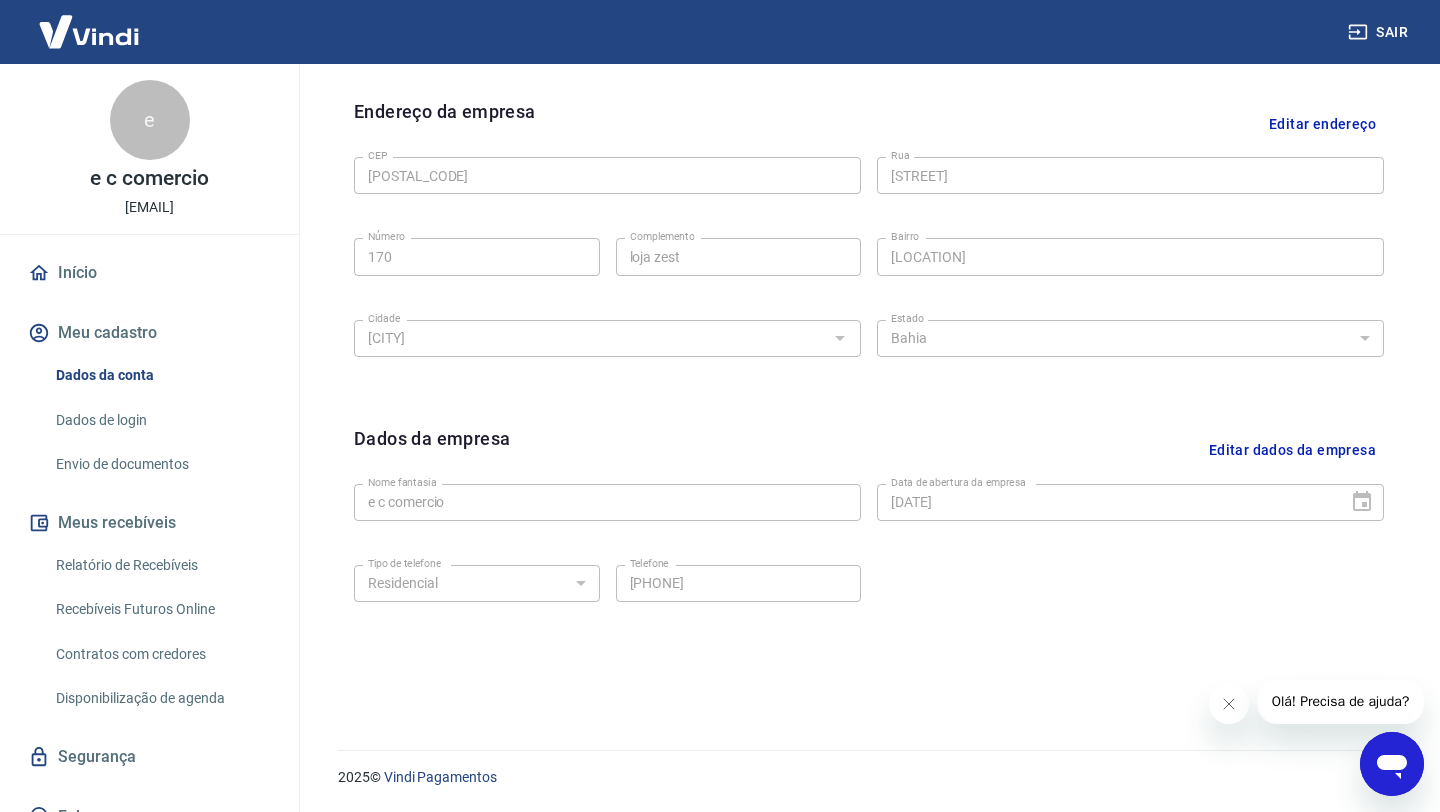 click on "Dados de login" at bounding box center (161, 420) 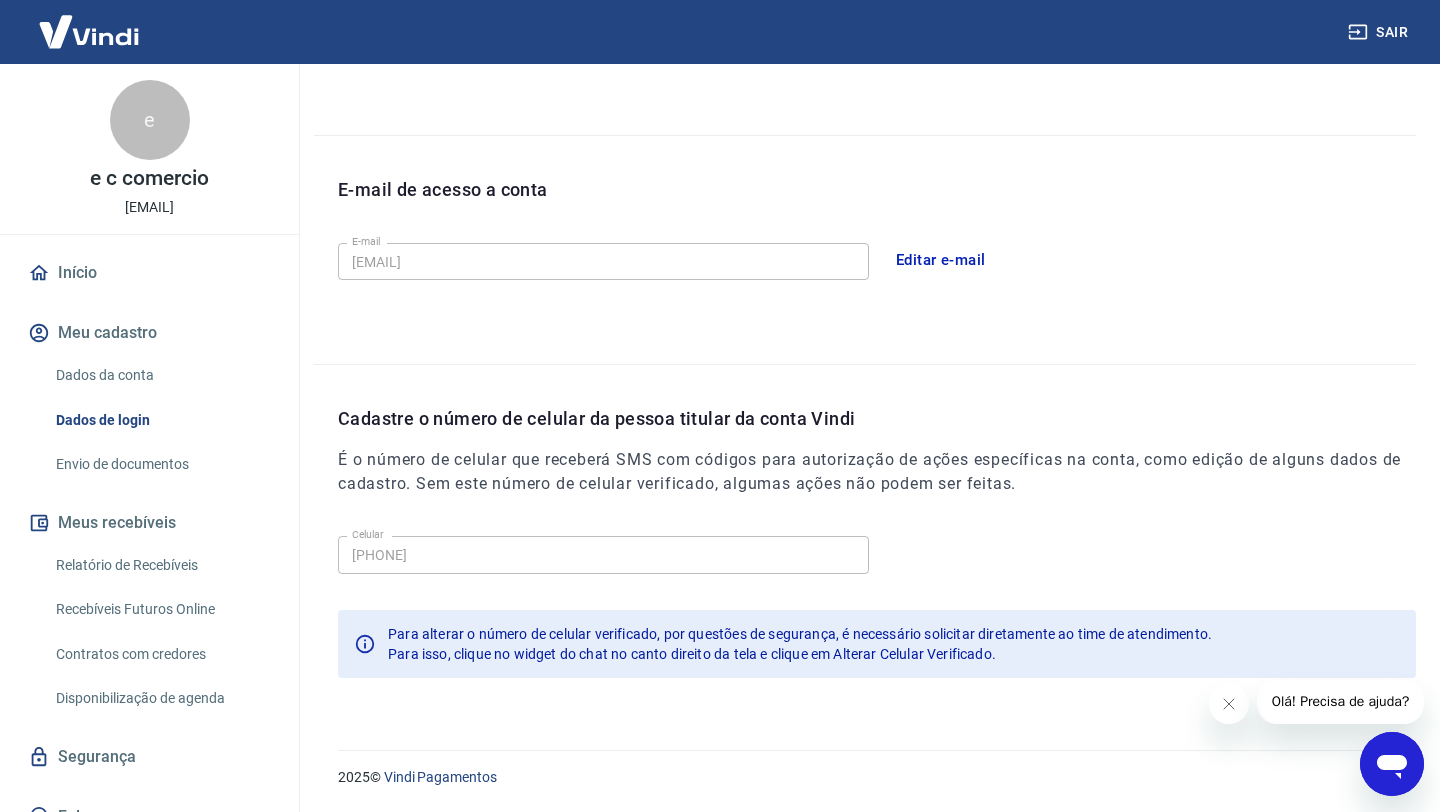 scroll, scrollTop: 468, scrollLeft: 0, axis: vertical 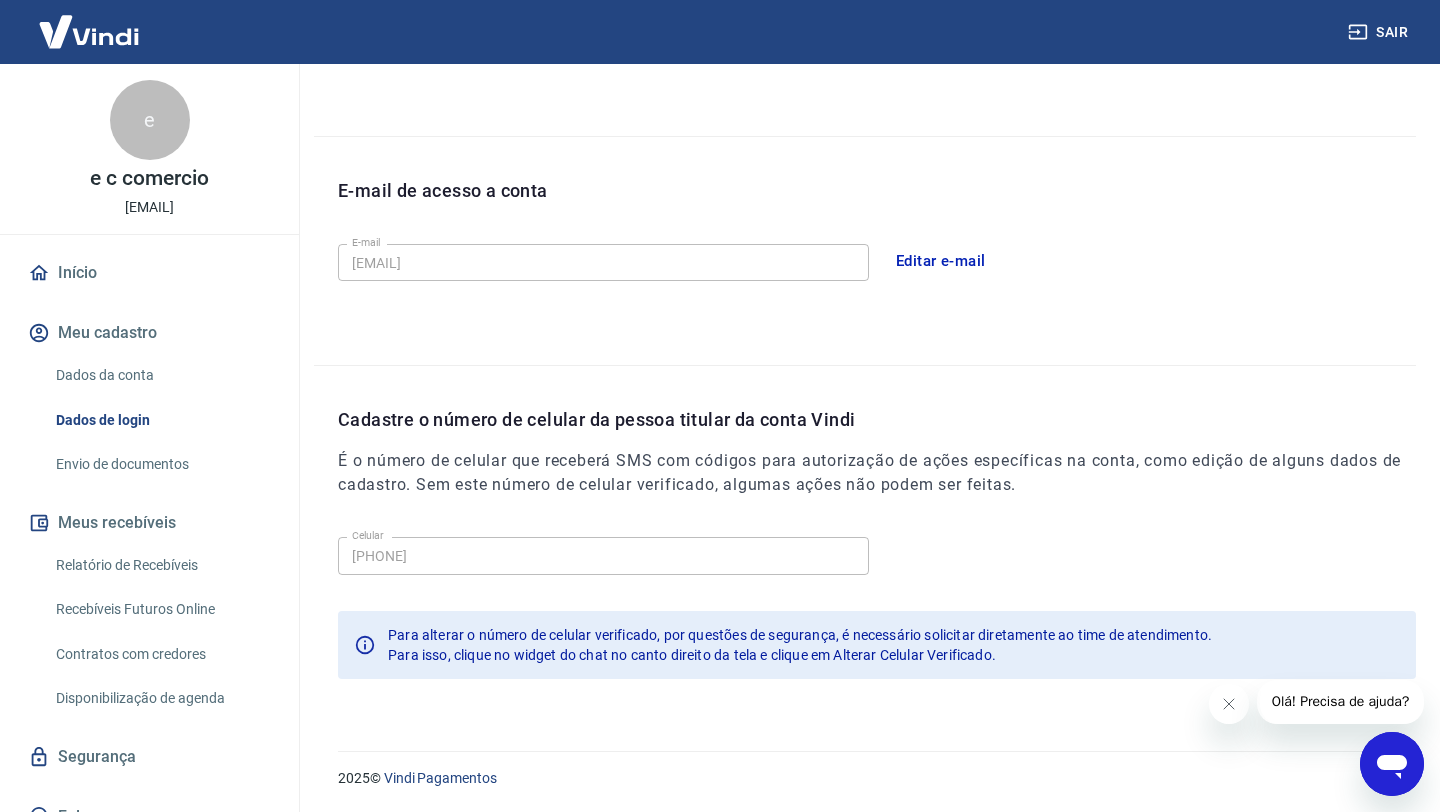 click on "Envio de documentos" at bounding box center (161, 464) 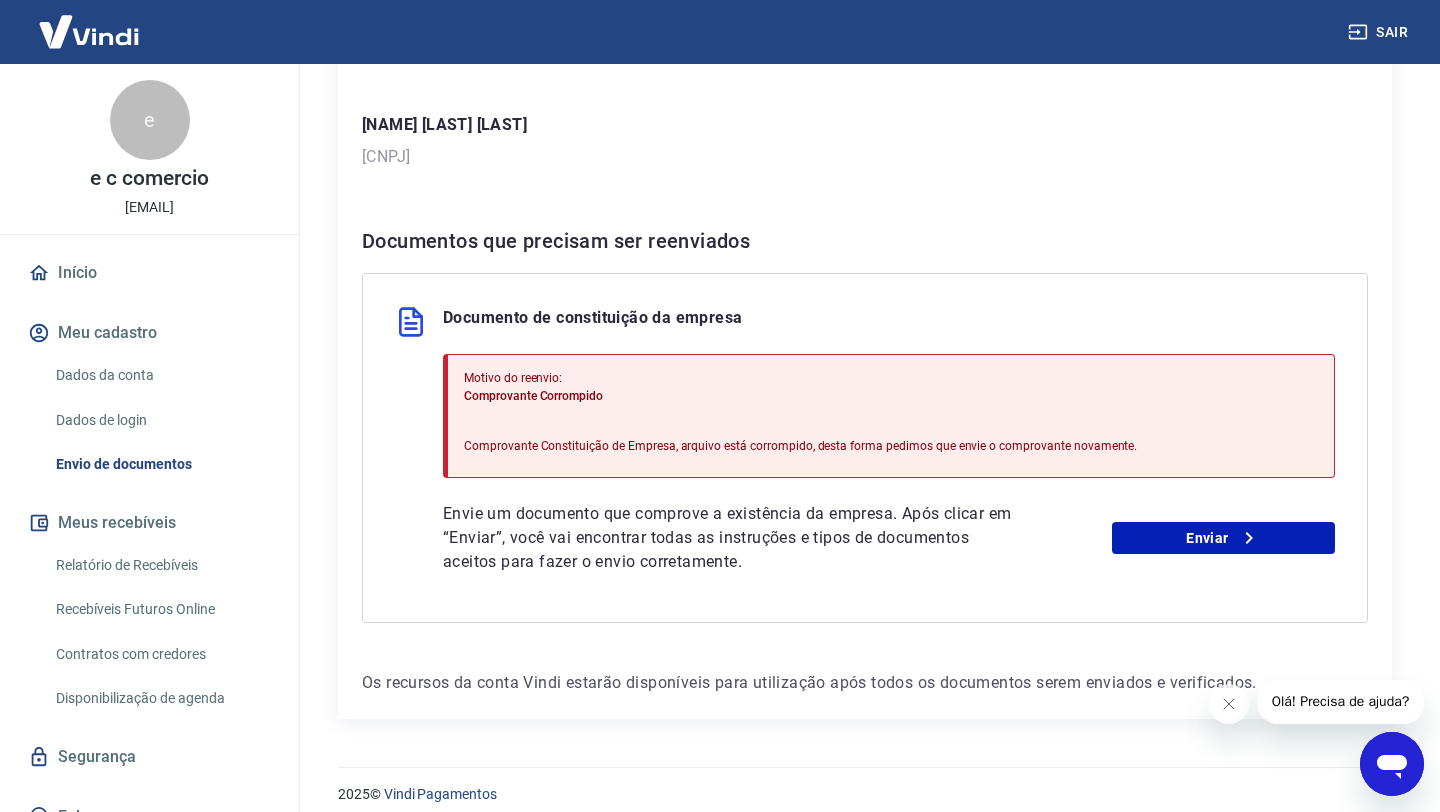 scroll, scrollTop: 277, scrollLeft: 0, axis: vertical 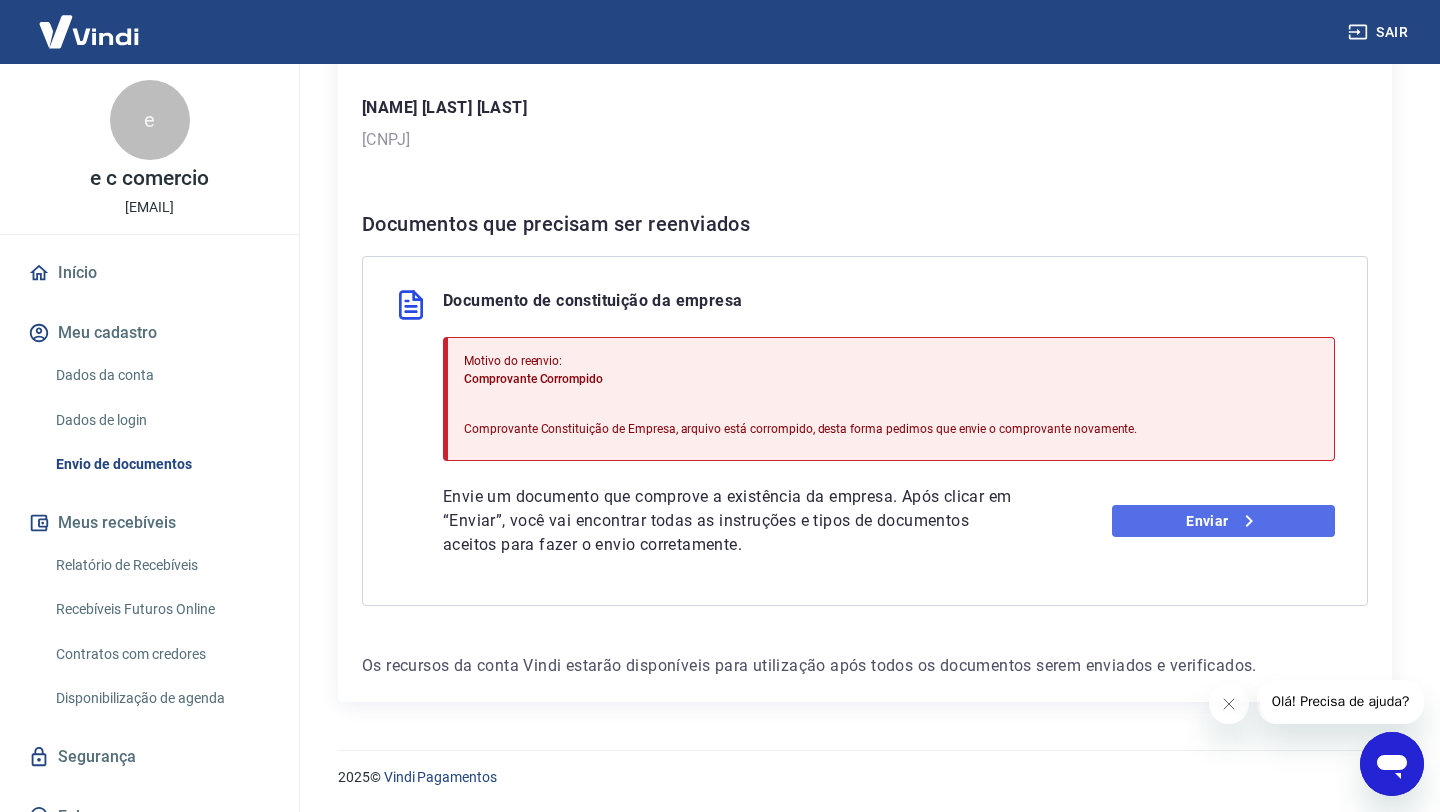 click on "Enviar" at bounding box center (1223, 521) 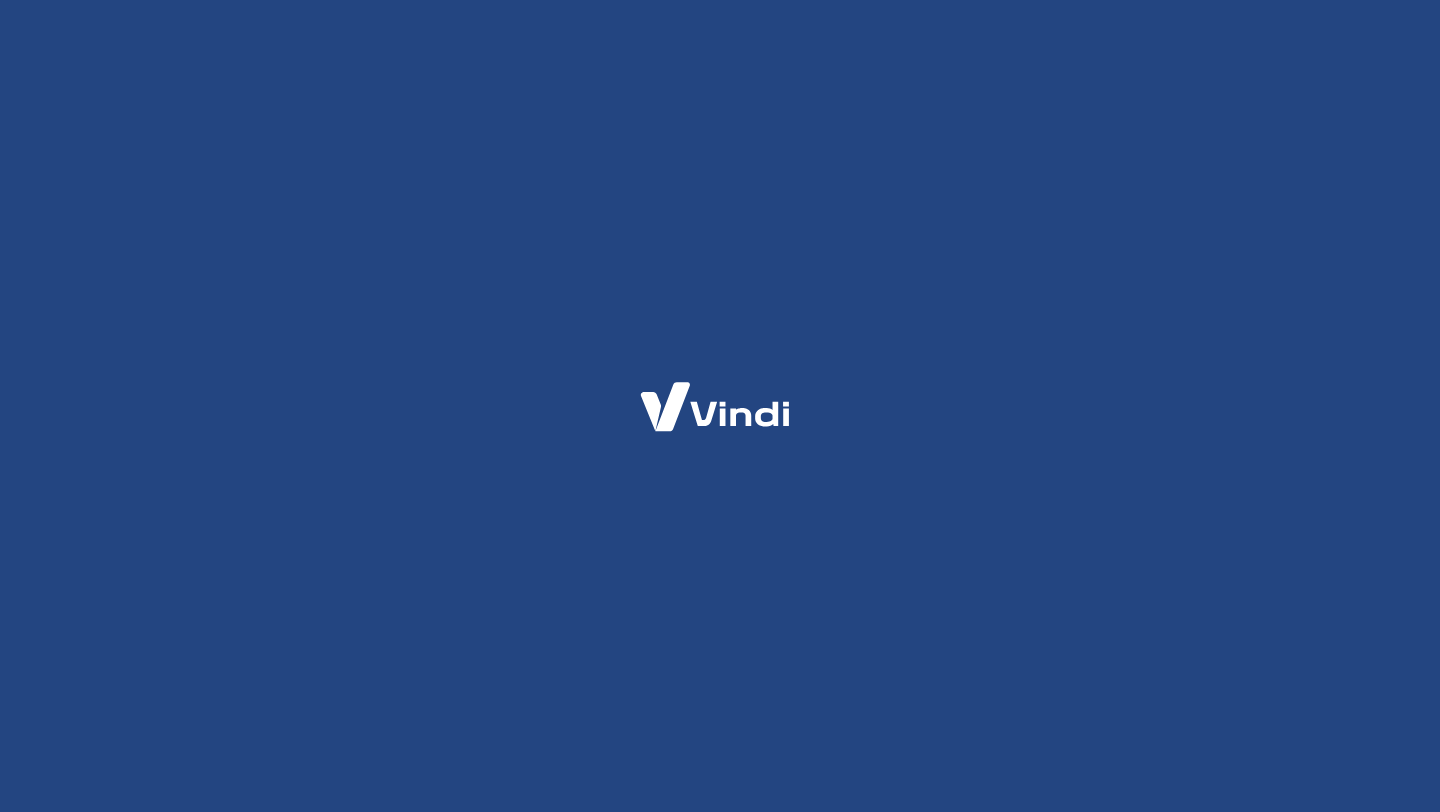 scroll, scrollTop: 0, scrollLeft: 0, axis: both 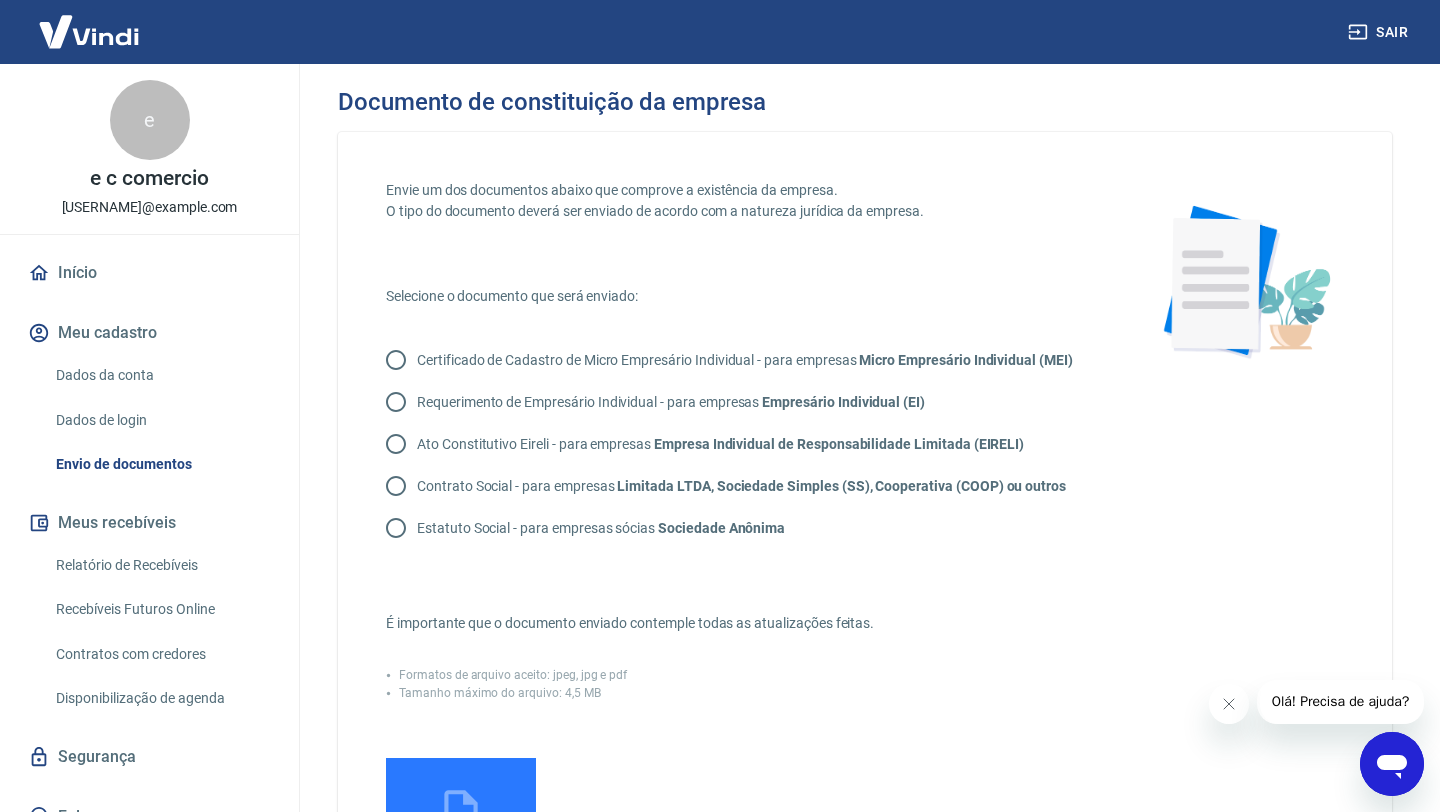 click on "Contrato Social - para empresas   Limitada LTDA, Sociedade Simples (SS), Cooperativa (COOP) ou outros" at bounding box center [396, 486] 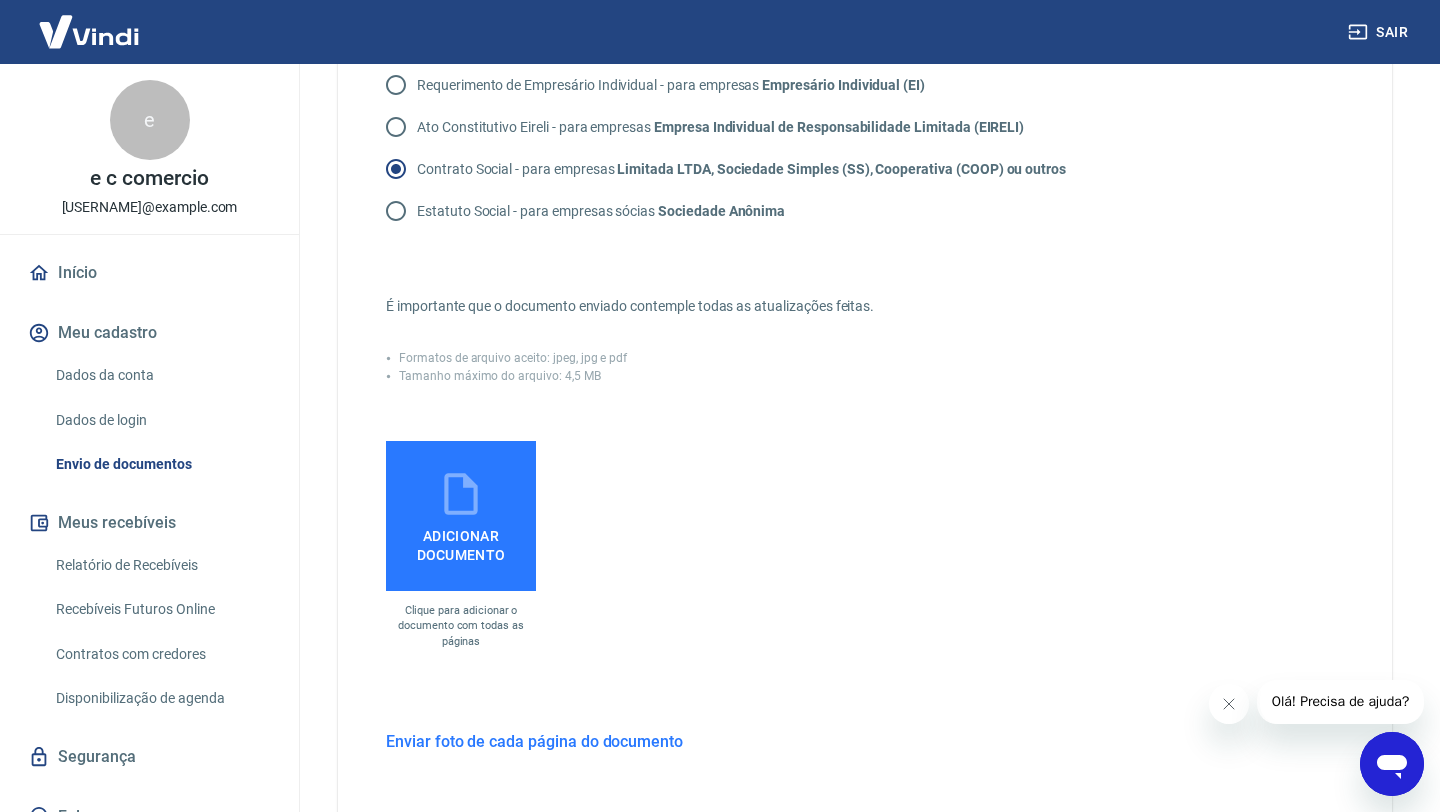 scroll, scrollTop: 334, scrollLeft: 0, axis: vertical 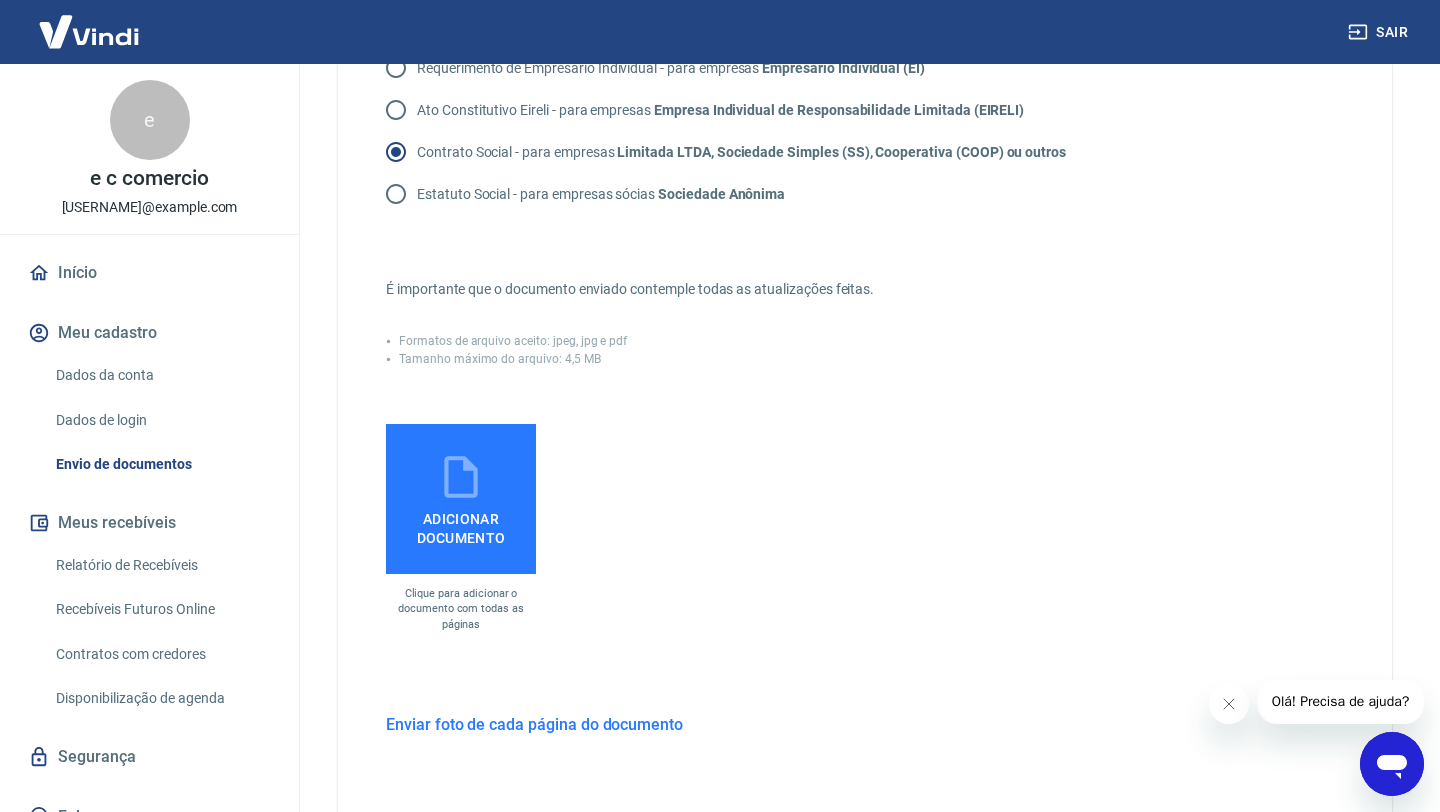 click on "Adicionar documento" at bounding box center [461, 524] 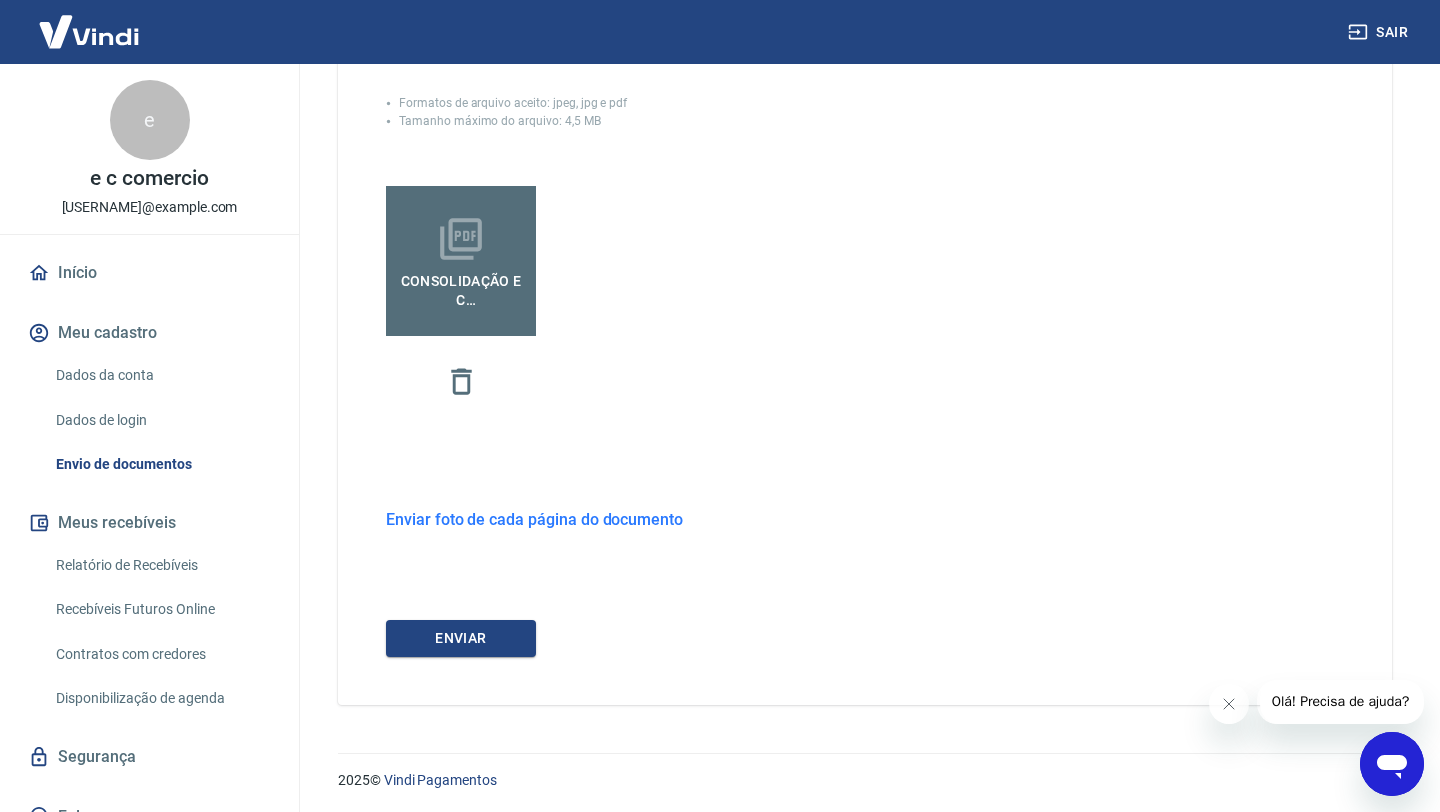 scroll, scrollTop: 574, scrollLeft: 0, axis: vertical 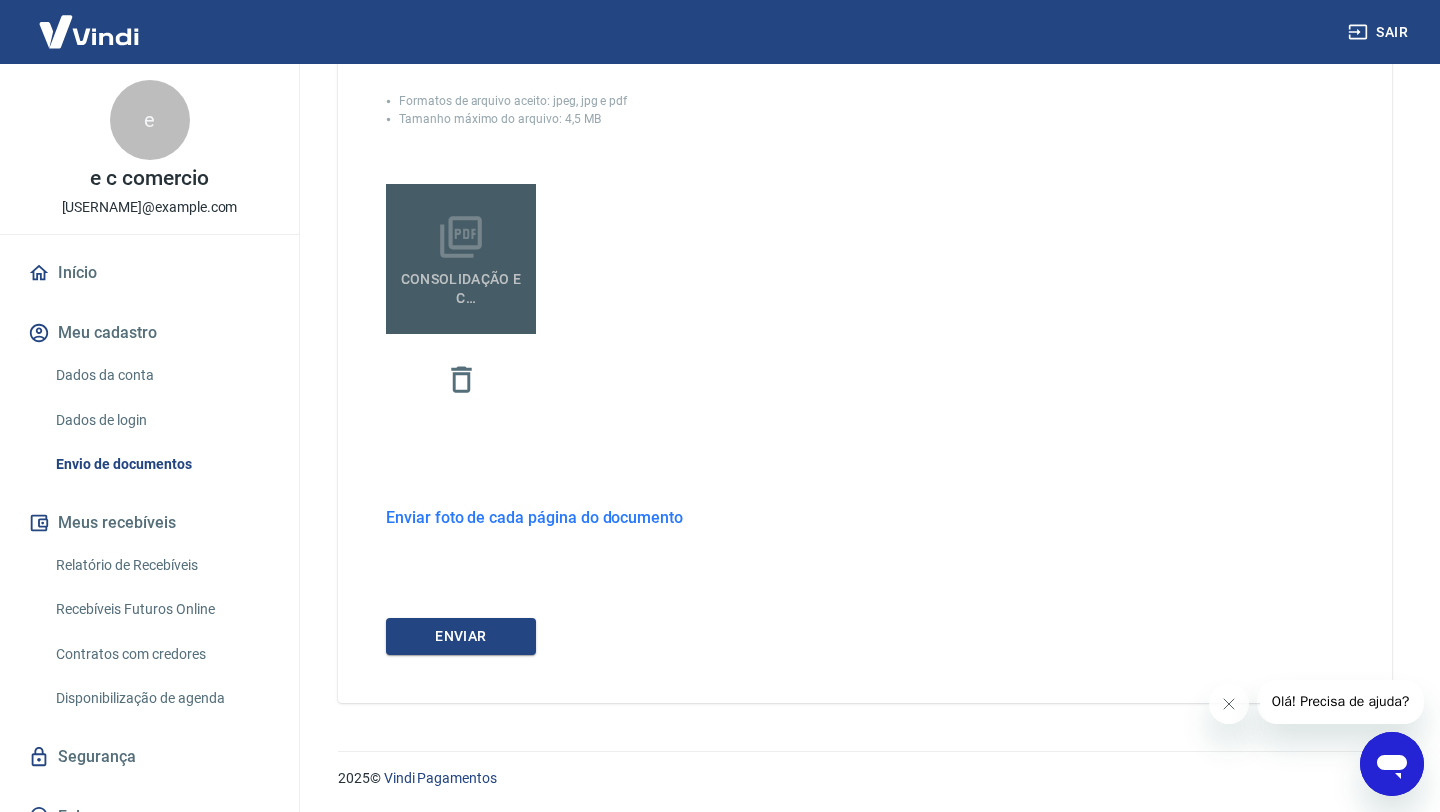 click on "CONSOLIDAÇÃO E C CONFECÇÕES.pdf" at bounding box center (461, 284) 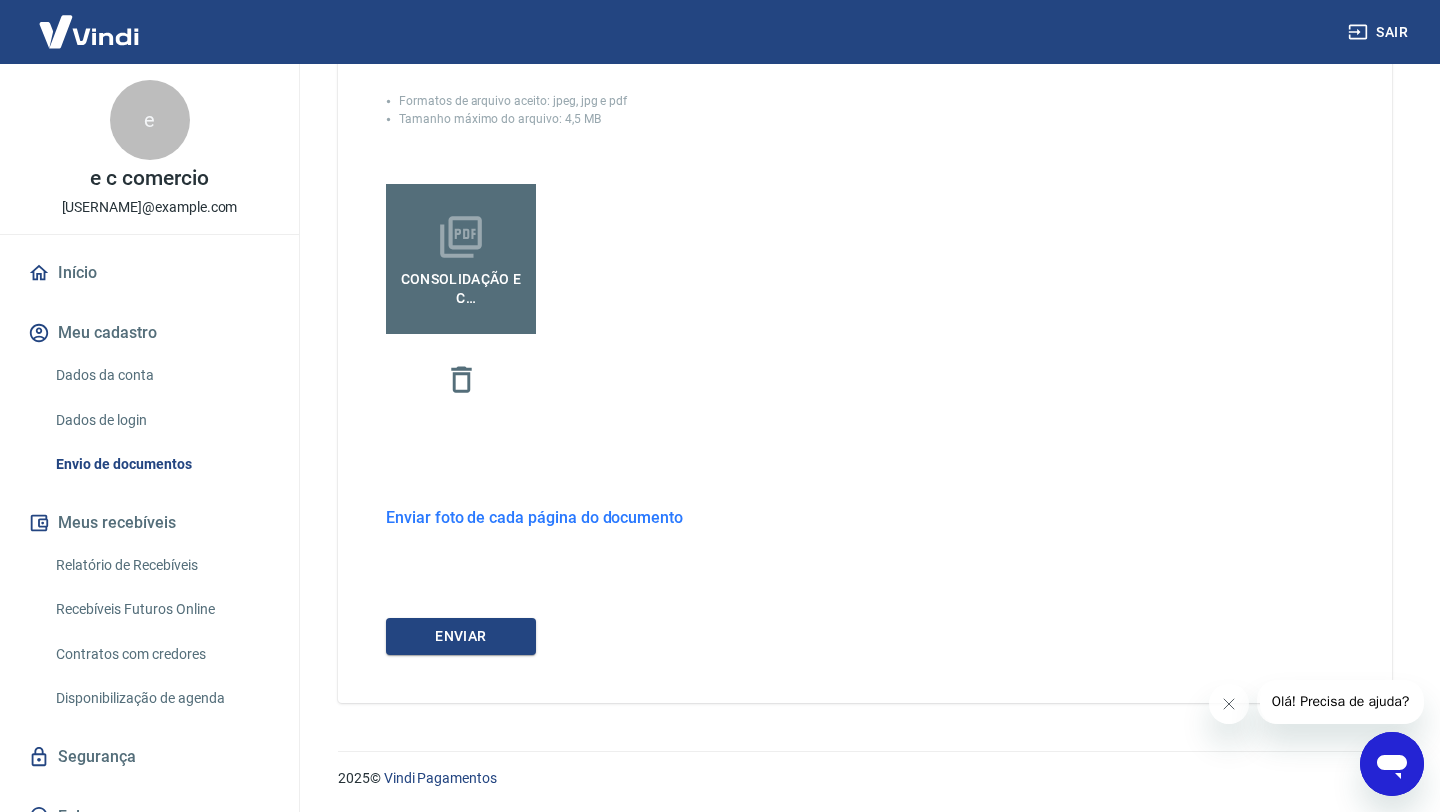 click on "Enviar foto de cada página do documento" at bounding box center (534, 517) 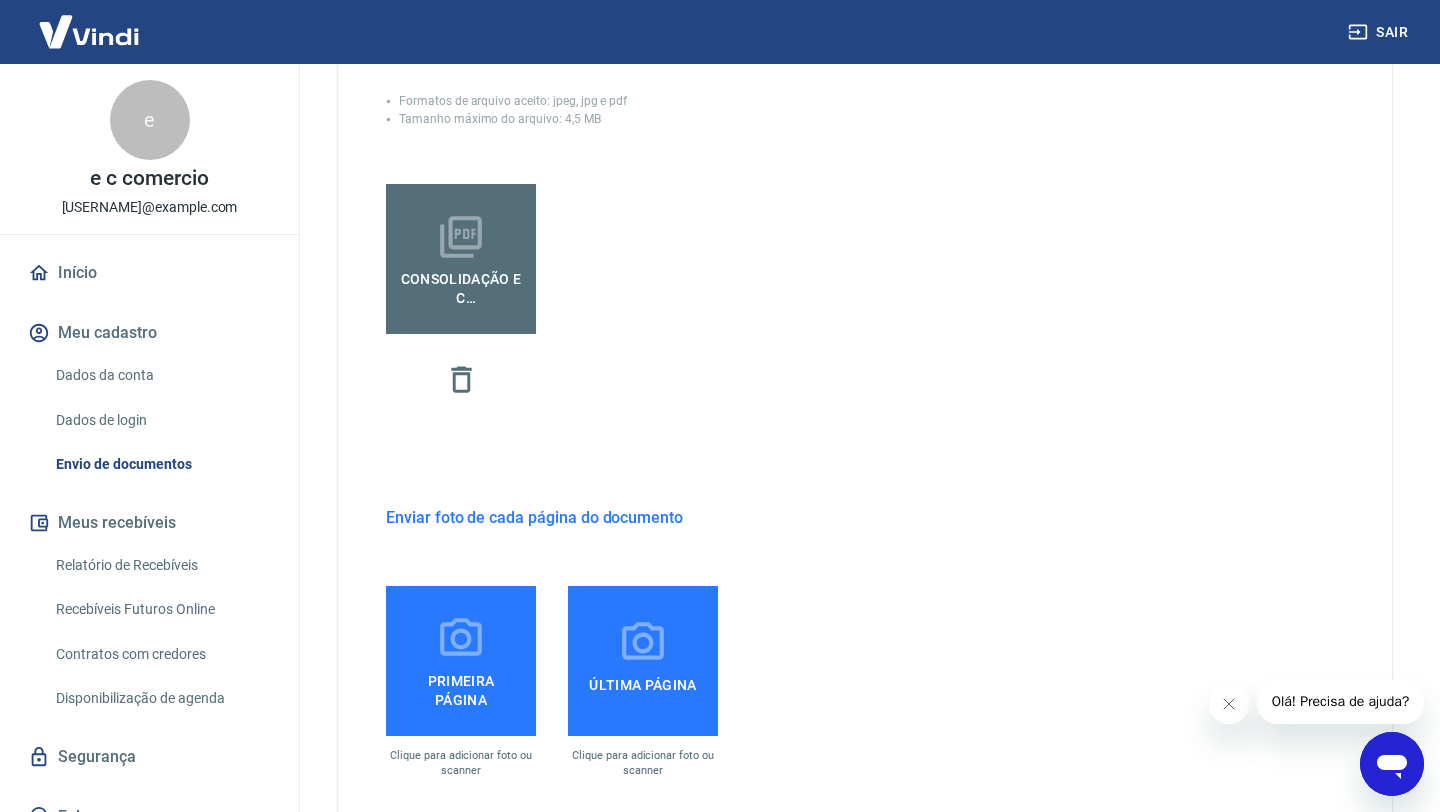 click on "Enviar foto de cada página do documento" at bounding box center (534, 517) 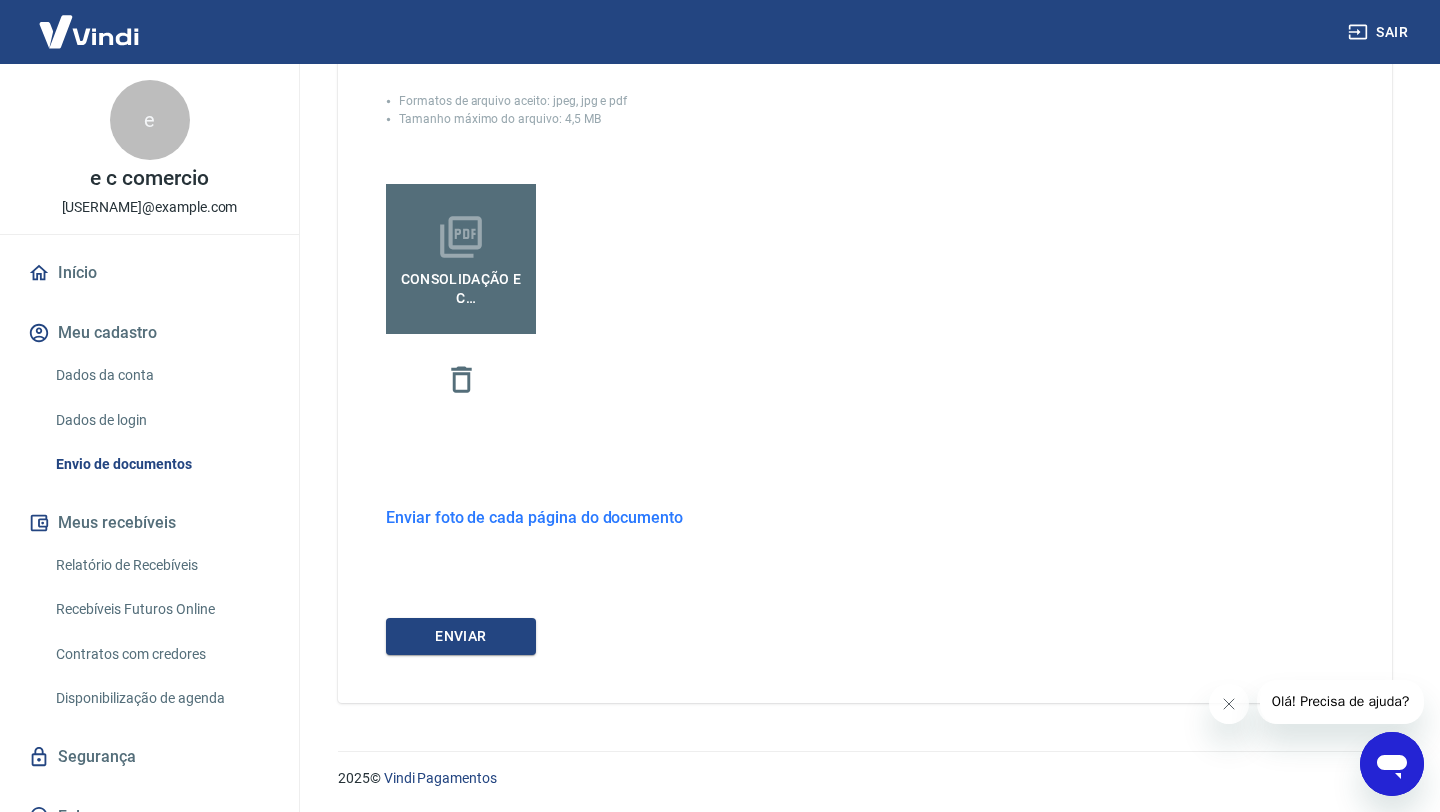 click on "CONSOLIDAÇÃO E C CONFECÇÕES.pdf" at bounding box center [461, 259] 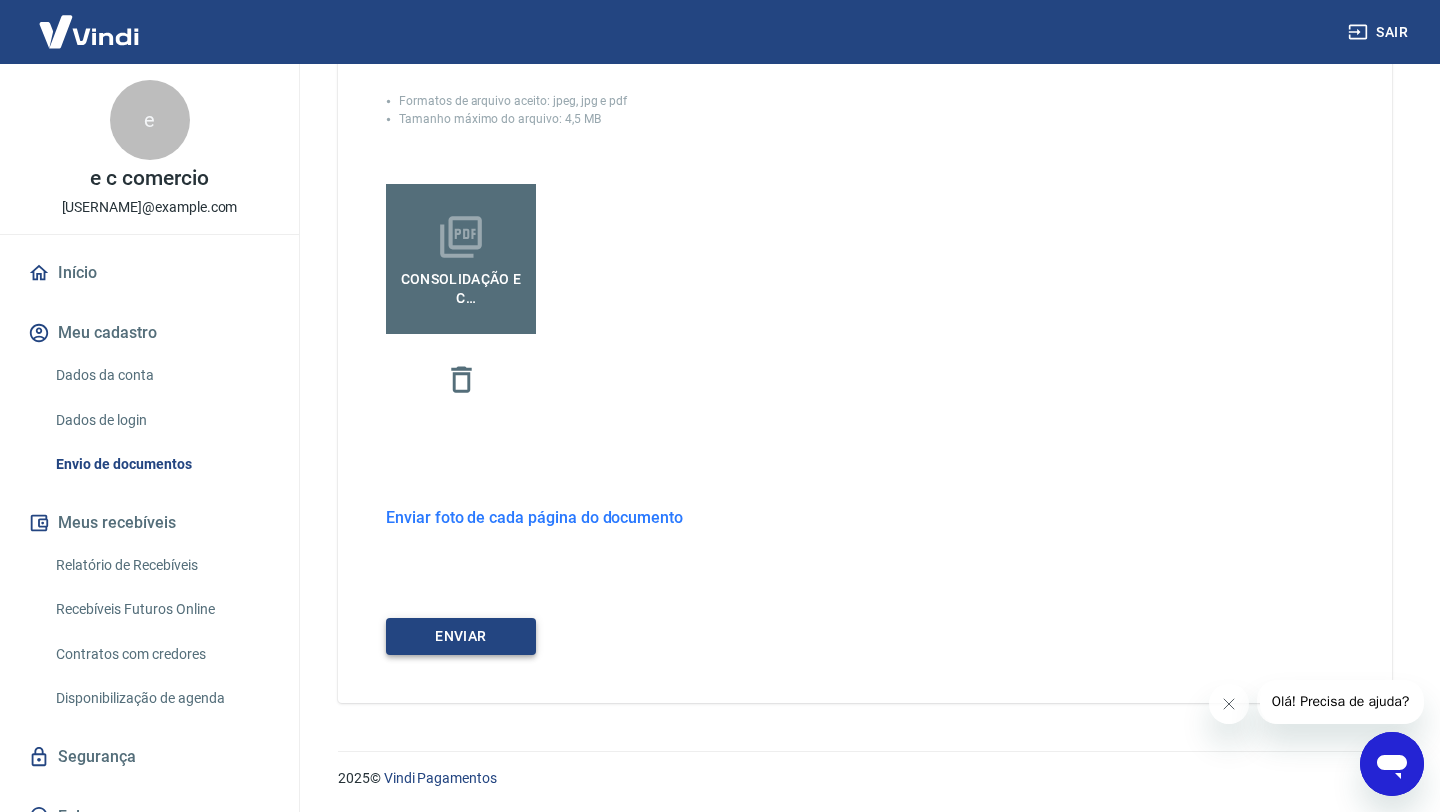 click on "ENVIAR" at bounding box center [461, 636] 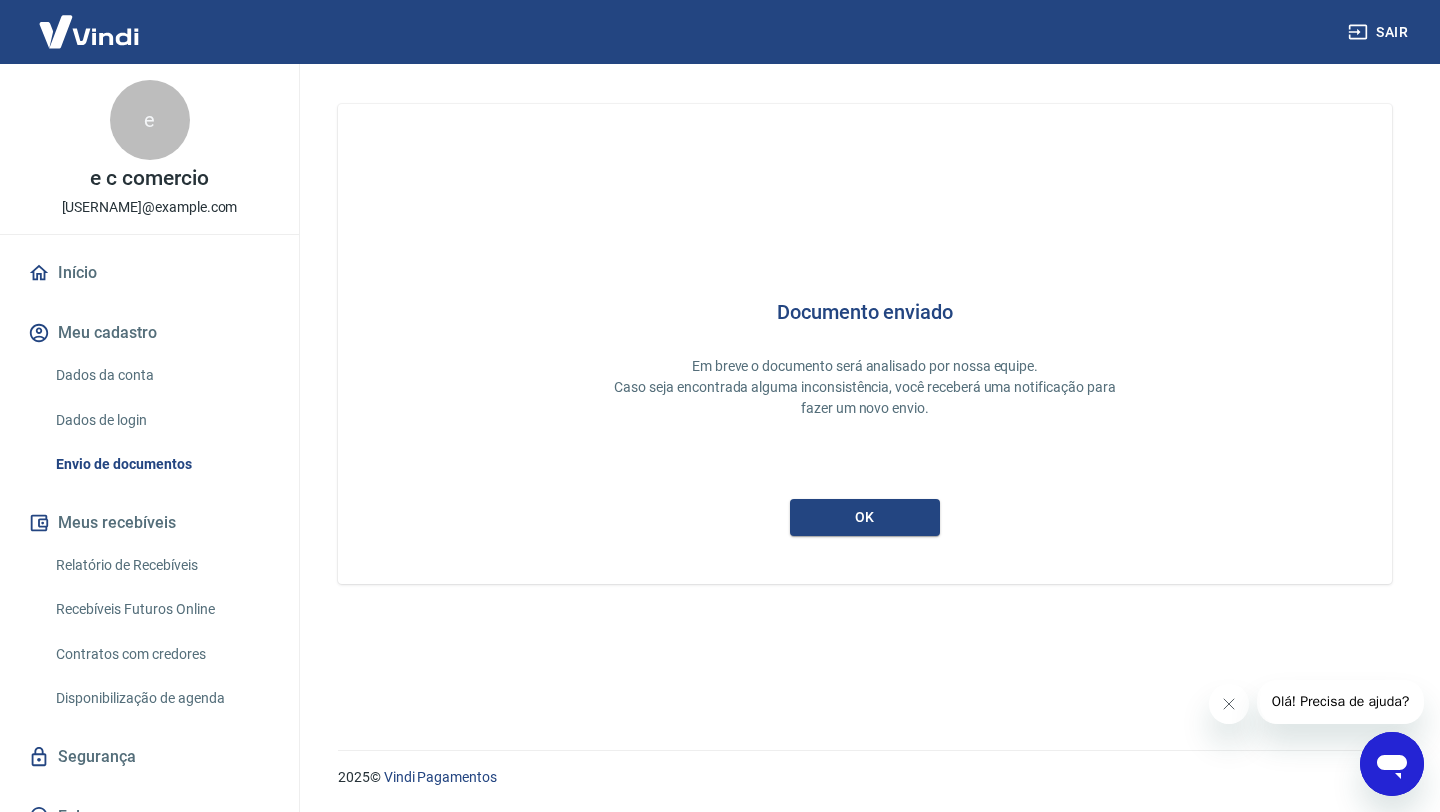 scroll, scrollTop: 0, scrollLeft: 0, axis: both 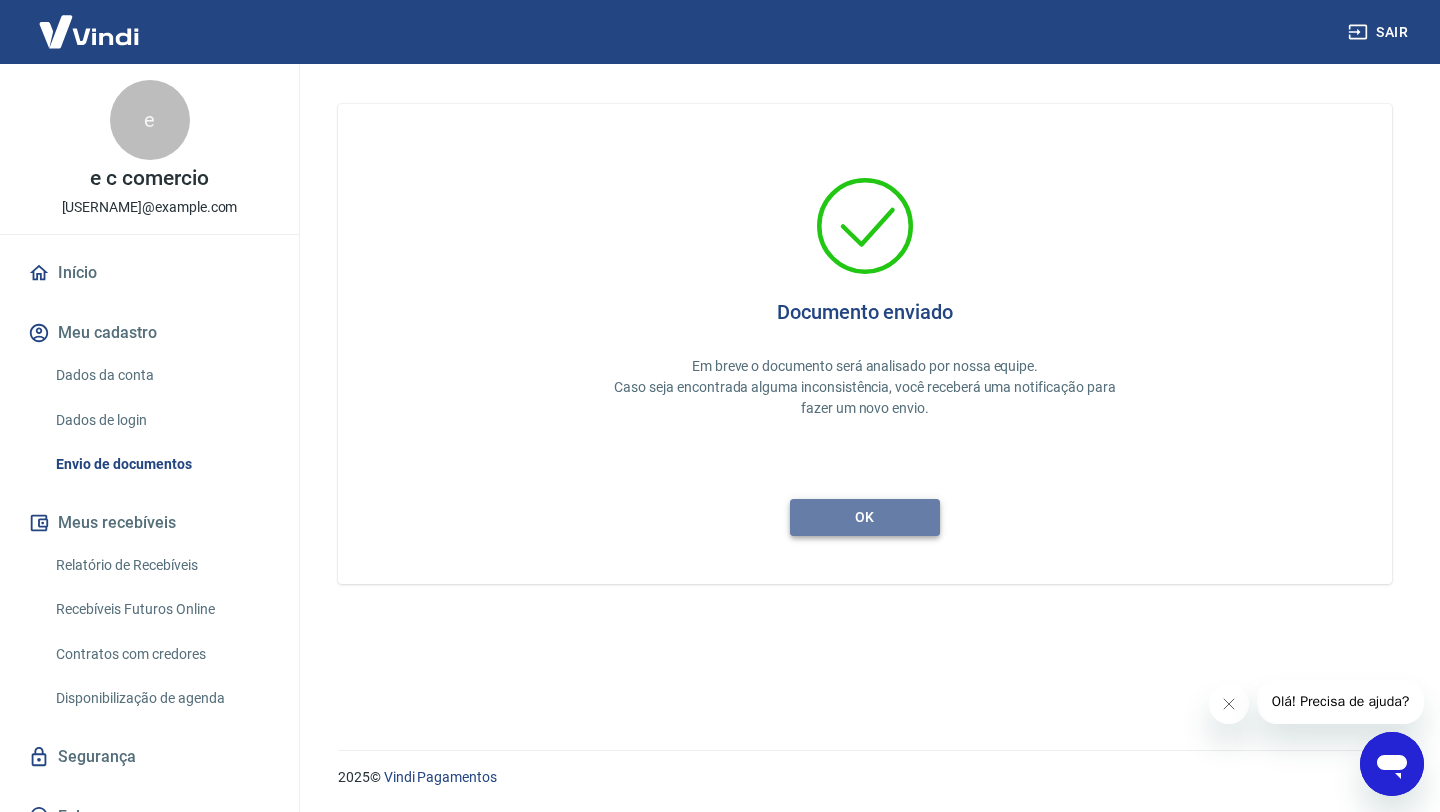 click on "ok" at bounding box center [865, 517] 